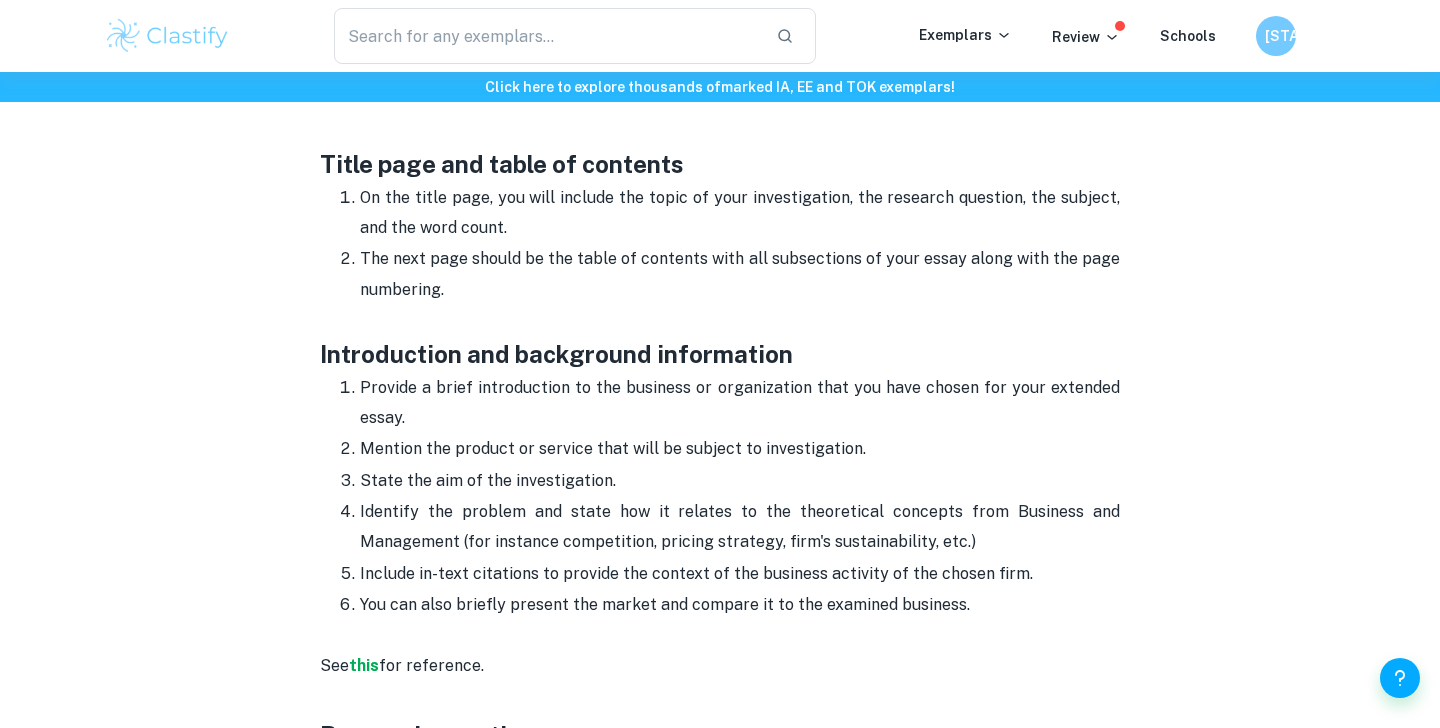 scroll, scrollTop: 1028, scrollLeft: 0, axis: vertical 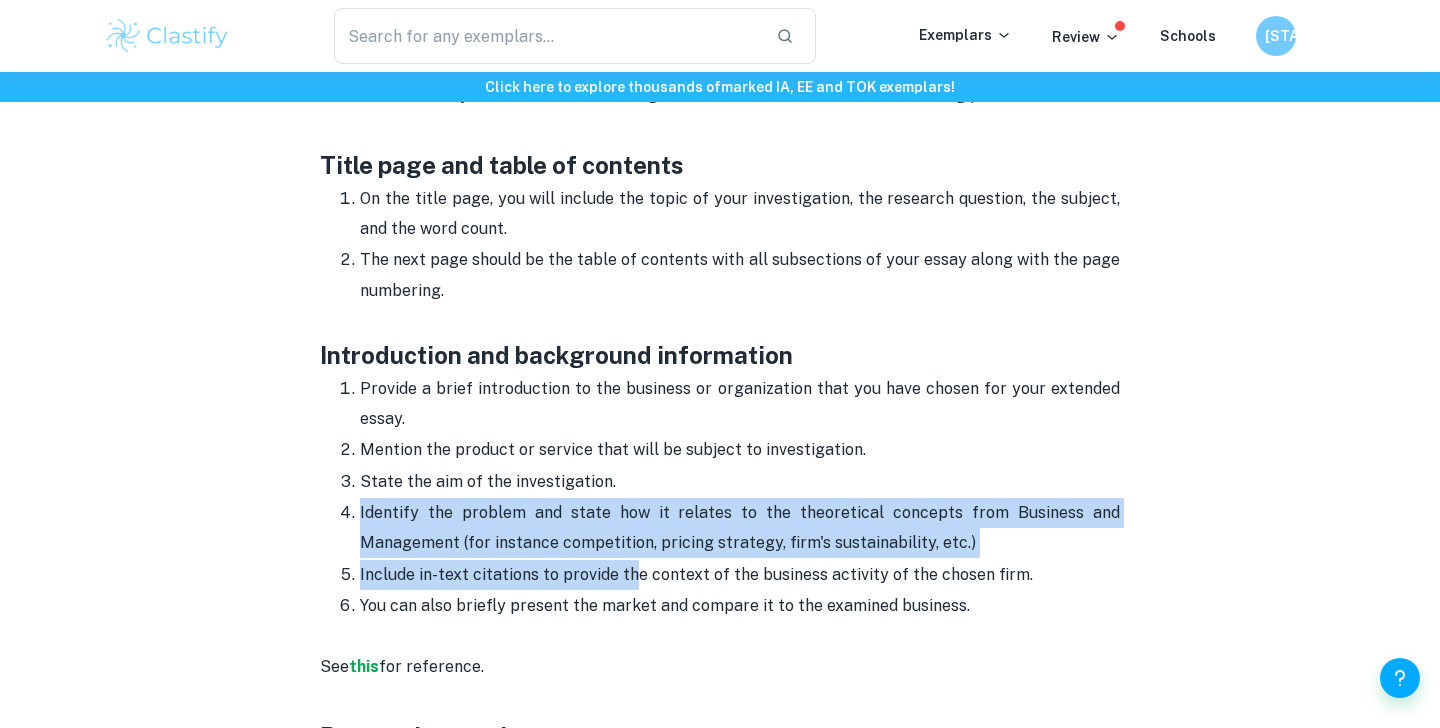 drag, startPoint x: 345, startPoint y: 500, endPoint x: 633, endPoint y: 568, distance: 295.9189 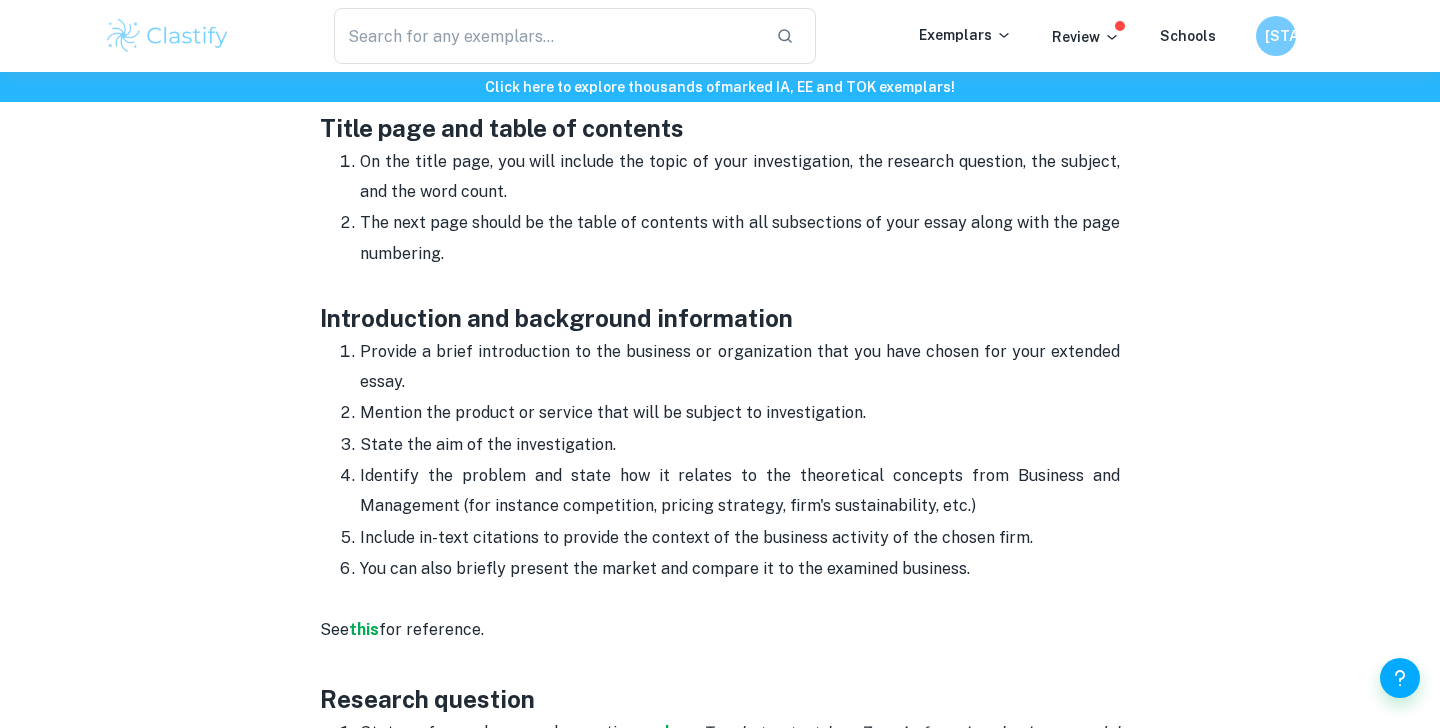 scroll, scrollTop: 1087, scrollLeft: 0, axis: vertical 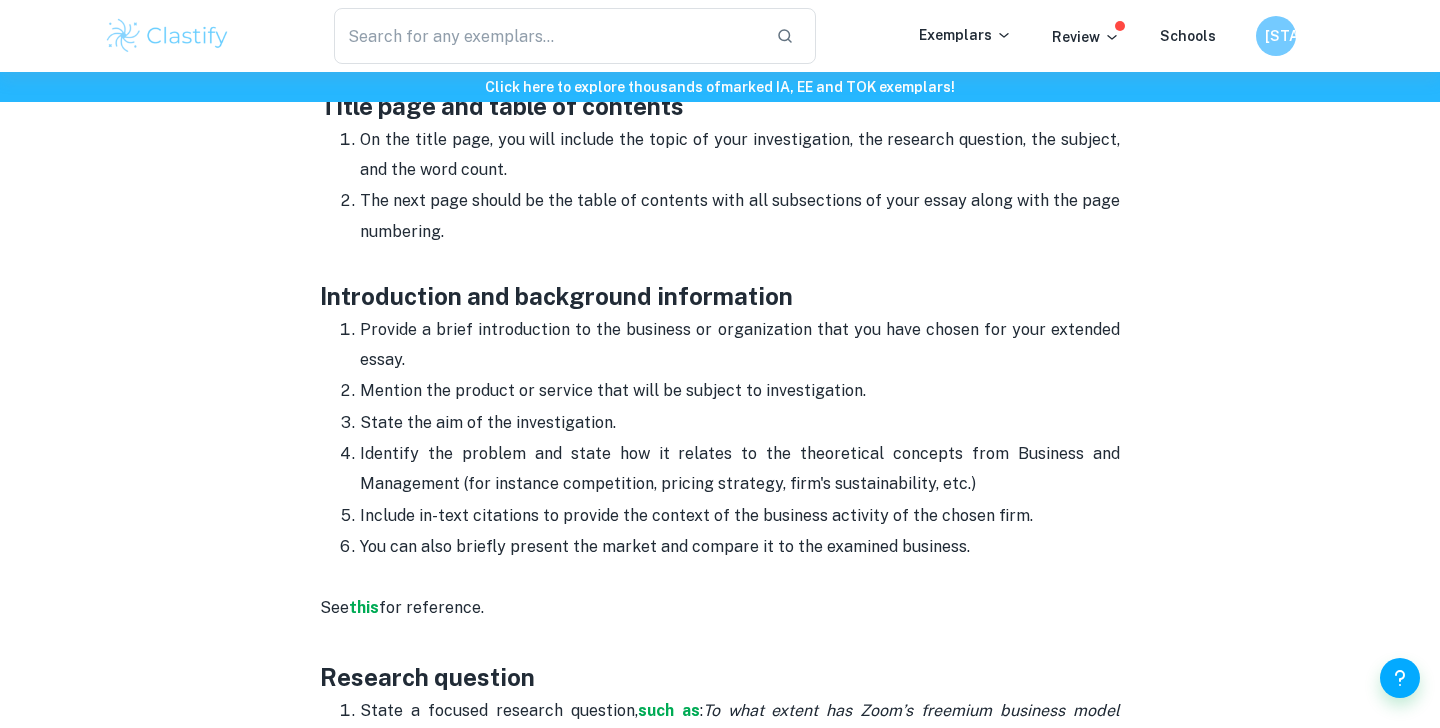 click on "Include in-text citations to provide the context of the business activity of the chosen firm." at bounding box center (740, 516) 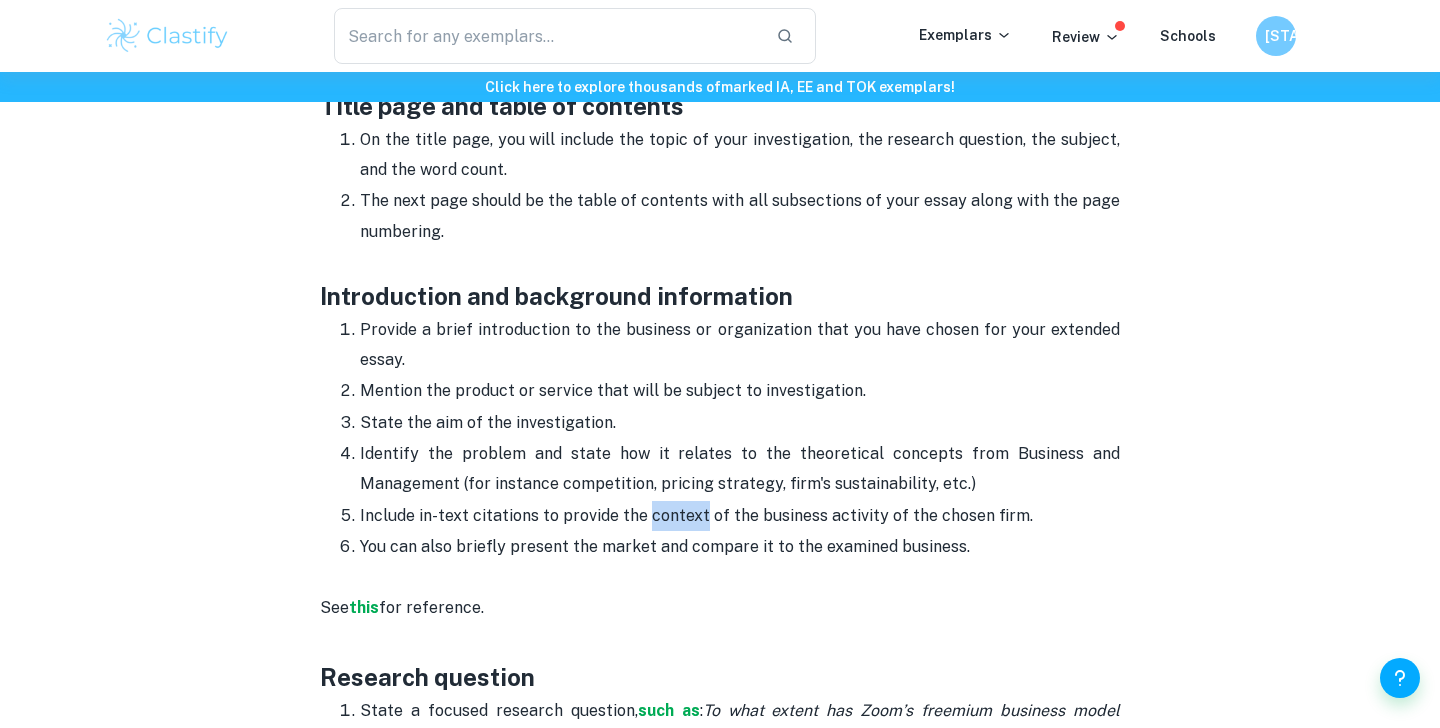 click on "Include in-text citations to provide the context of the business activity of the chosen firm." at bounding box center (740, 516) 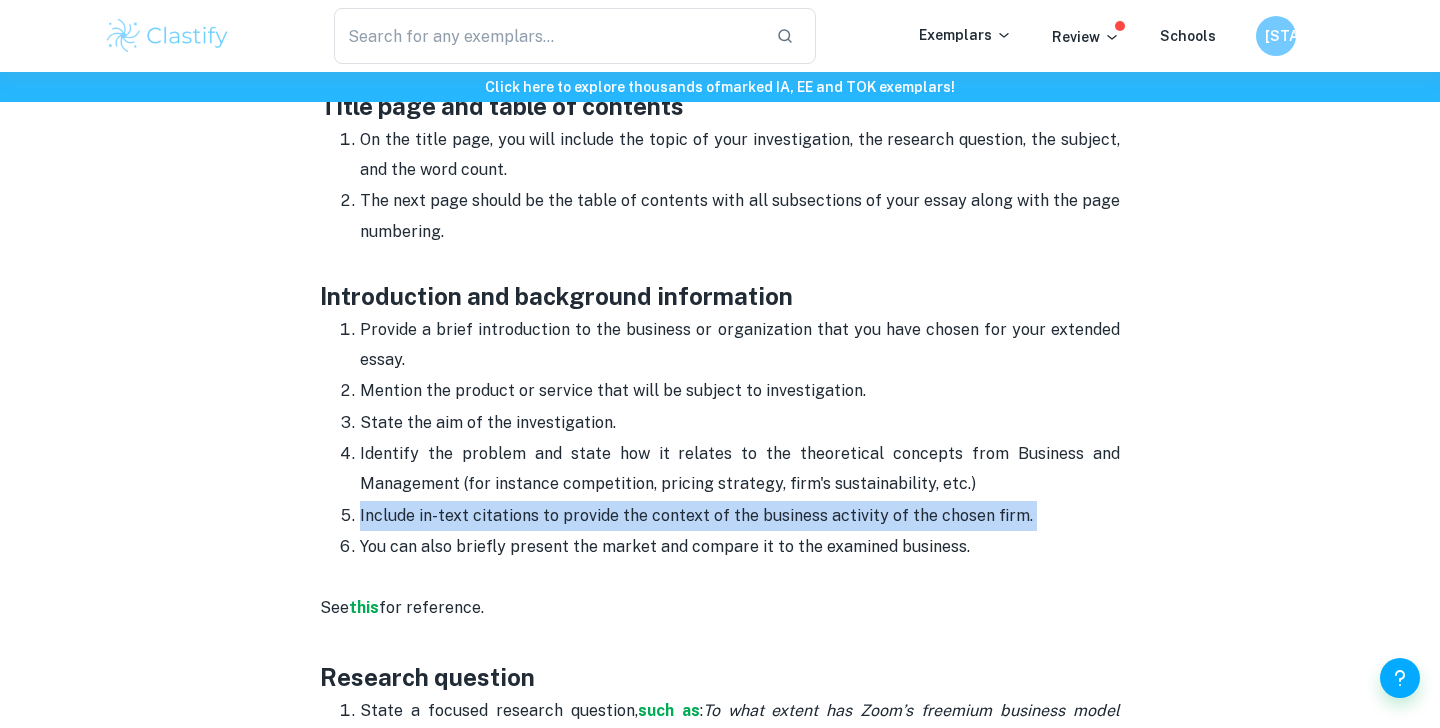 click on "Include in-text citations to provide the context of the business activity of the chosen firm." at bounding box center (740, 516) 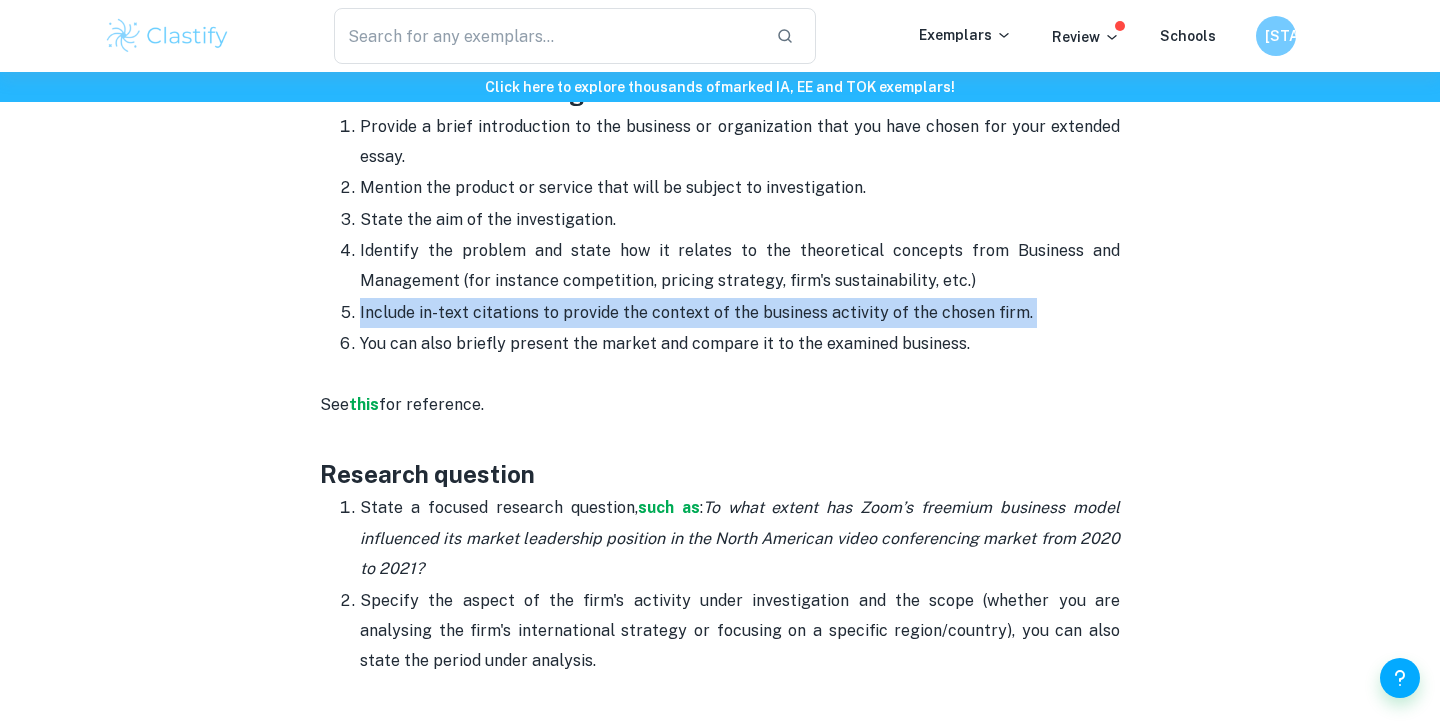 scroll, scrollTop: 1314, scrollLeft: 0, axis: vertical 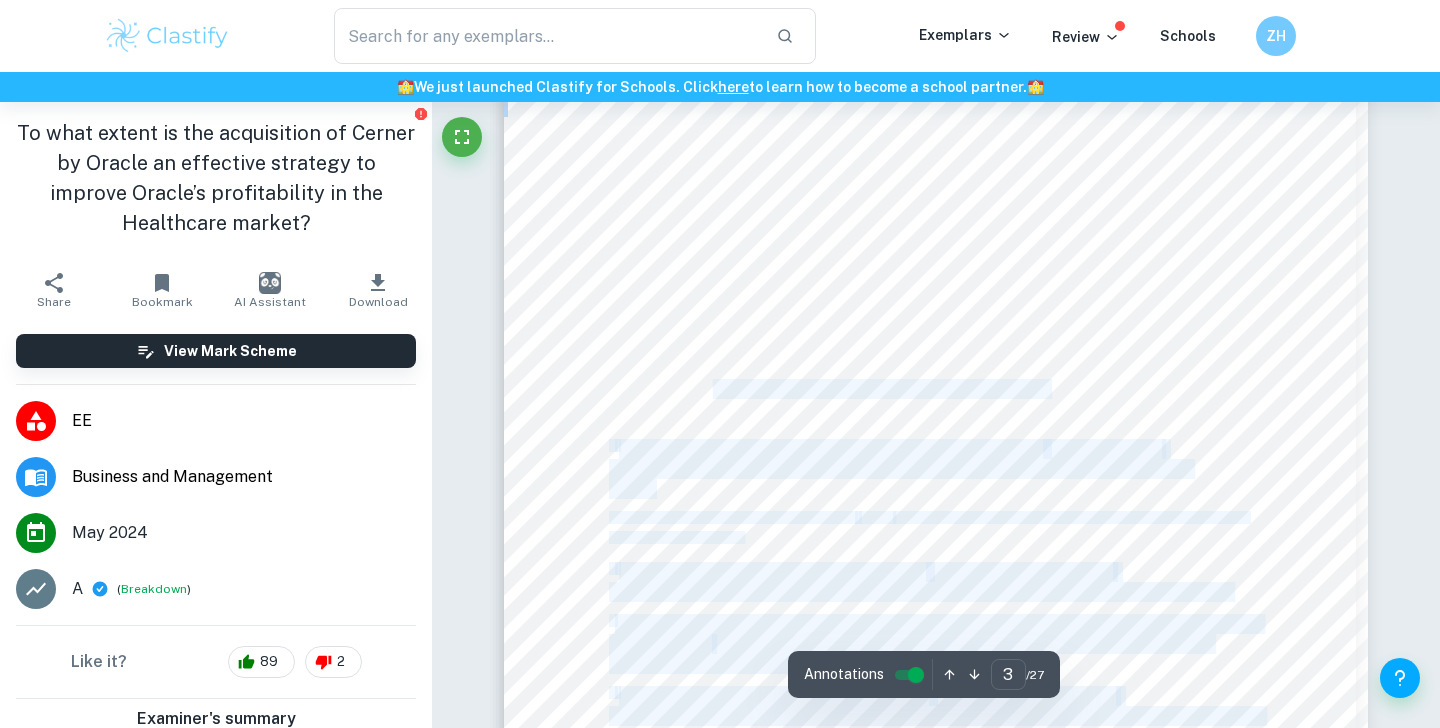 drag, startPoint x: 606, startPoint y: 275, endPoint x: 715, endPoint y: 394, distance: 161.37534 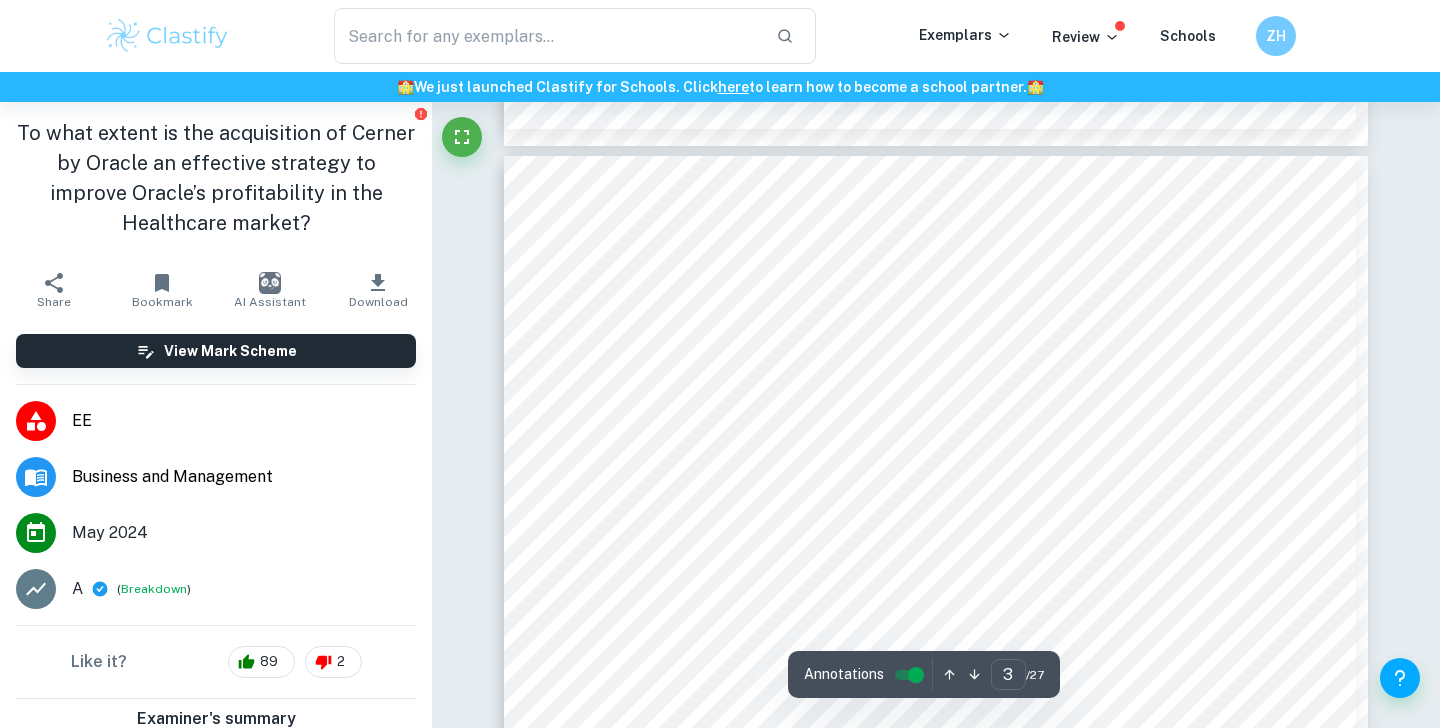 scroll, scrollTop: 2609, scrollLeft: 0, axis: vertical 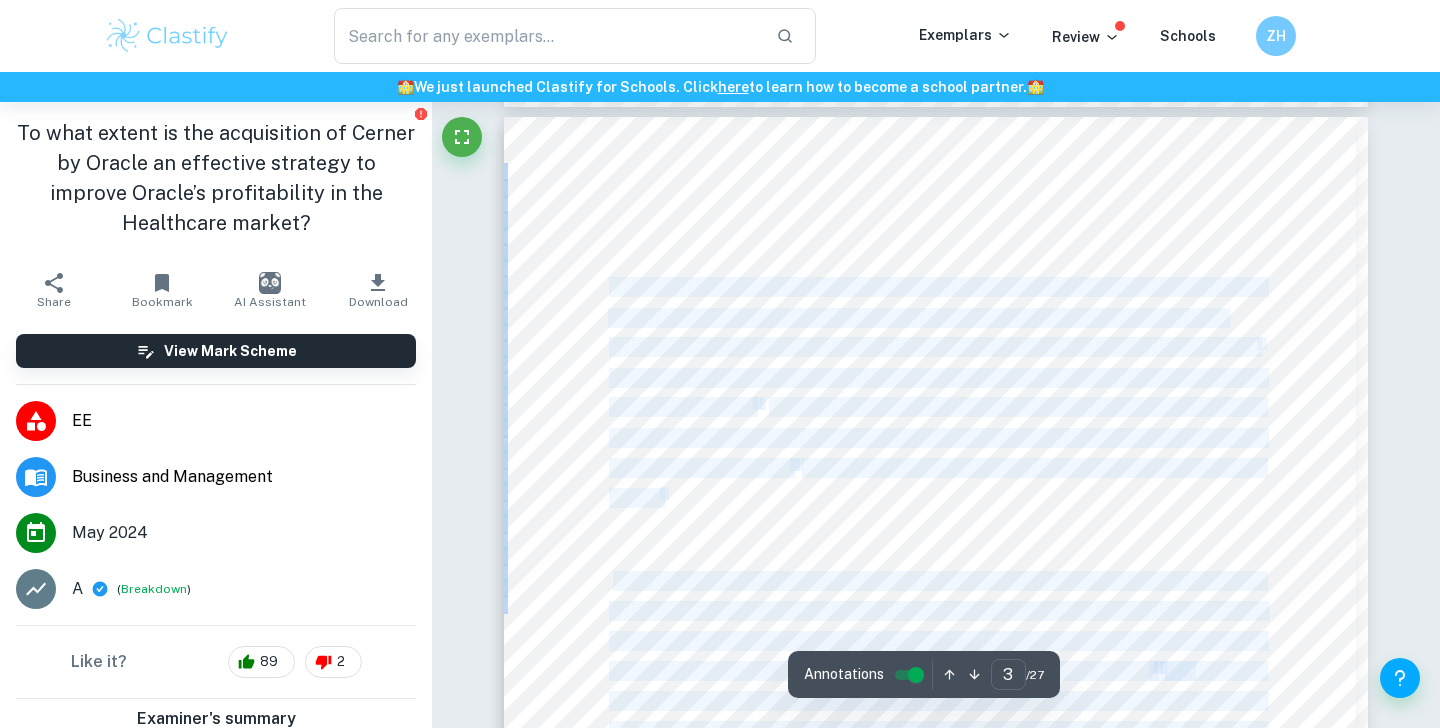 drag, startPoint x: 609, startPoint y: 303, endPoint x: 613, endPoint y: 282, distance: 21.377558 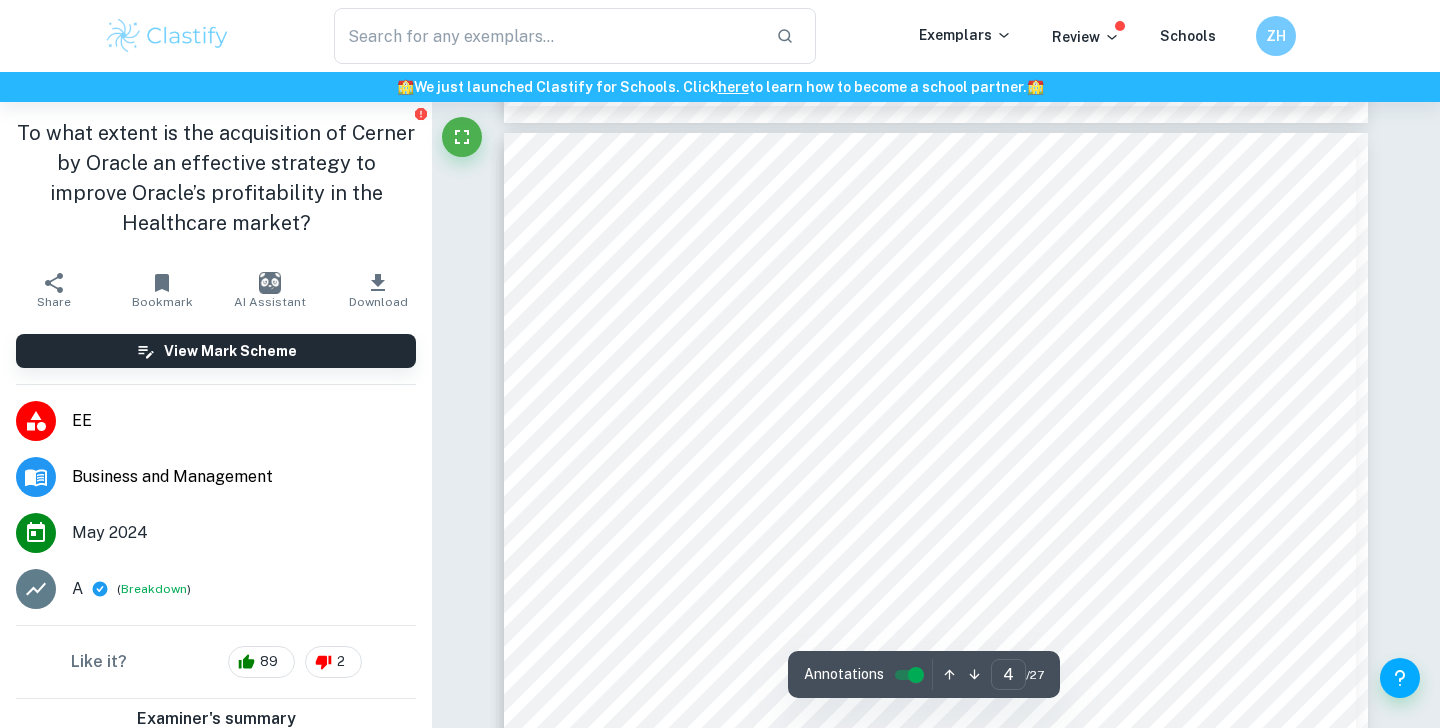 copy on "Oracle Corporation is a multinational computer technology company headquartered in [CITY], [STATE], [COUNTRY]. Its areas of expertise are enterprise software products, cloud-engineered systems, and database software and technology development. 1 Oracle9s customer base includes renowned companies such as Netflix, LinkedIn, eBay, and Airbnb. 2   Being the only cloud supplier to offer integrated SaaS apps spanning finance, HR, supply chain, sales, marketing, and service gives Oracle a competitive advantage. 3   As of [MONTH] [YEAR], Oracle has a market cap of $301.47 Billion. 4 Health organizations of various sizes and specialties utilize the Cerner system, a cloud-based electronic health records (EHR) software solution. In order to give patients the best healthcare possible, they employ the Cerner technology to expedite administrative procedures. 5   Cerner has a market cap of $27.91 Billion . 6   Though both work in the IT industry, Cerner specializes in healthcare IT, and Oracle is a broader technology com..." 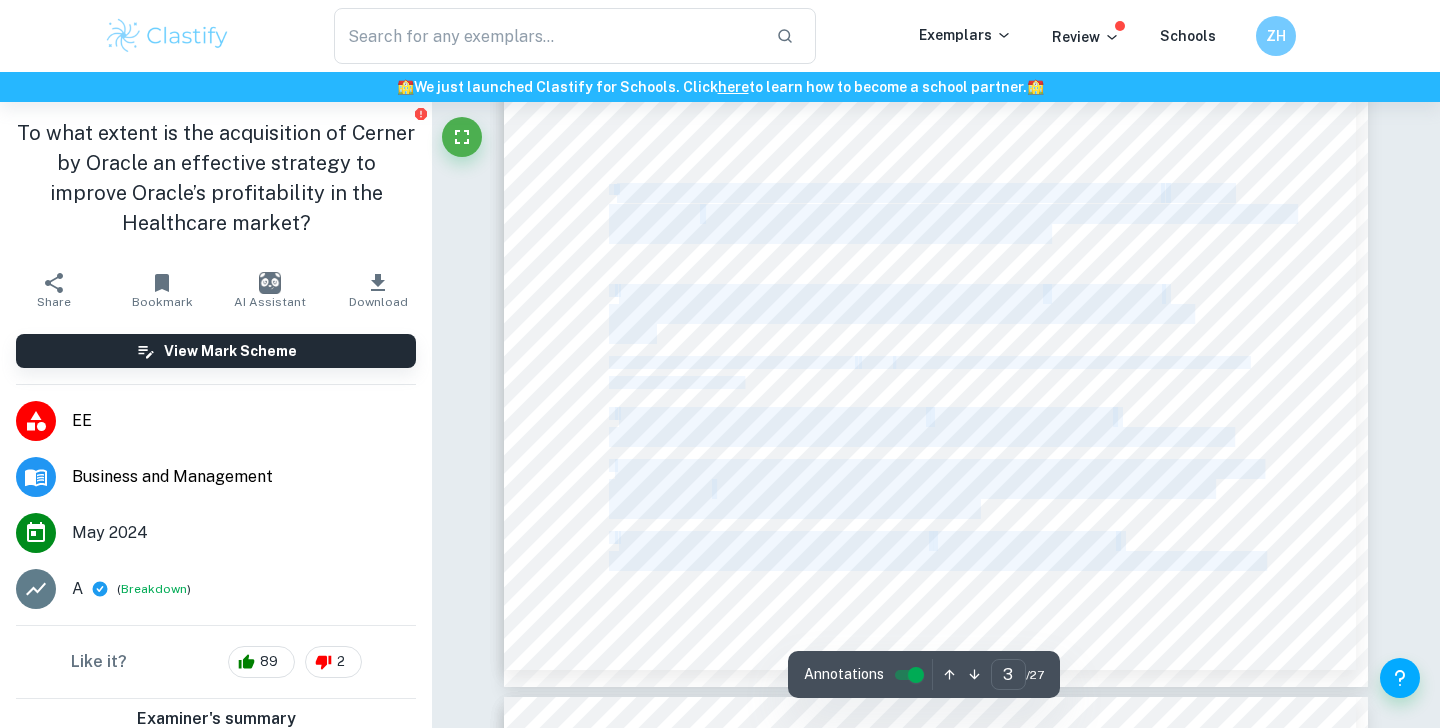 scroll, scrollTop: 3351, scrollLeft: 0, axis: vertical 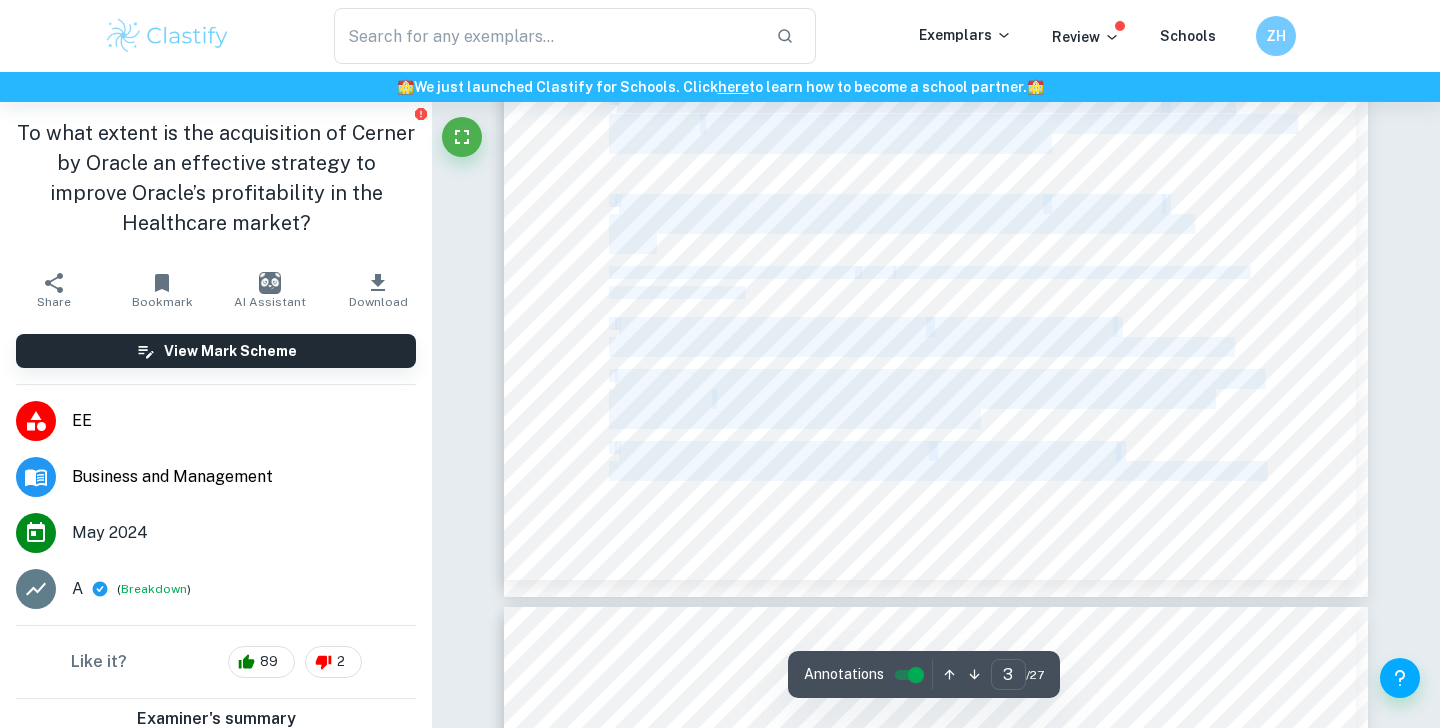 click on "Personal Code: [PERSONAL_CODE]   Session: [DATE] 3 Background Information Oracle Corporation is a multinational computer technology company headquartered in Austin, Texas, United States. Its areas of expertise are enterprise software products, cloud-engineered systems, and database software and technology development. 1 Oracle9s customer base includes renowned companies such as Netflix, LinkedIn, eBay, and Airbnb. 2   Being the only cloud supplier to offer integrated SaaS apps spanning finance, HR, supply chain, sales, marketing, and service gives Oracle a competitive advantage. 3   As of January 2024, Oracle has a market cap of $301.47 Billion. 4 Health organizations of various sizes and specialties utilize the Cerner system, a cloud-based electronic health records (EHR) software solution. In order to give patients the best healthcare possible, they employ the Cerner technology to expedite administrative procedures. 5   Cerner has a market cap of $27.91 Billion . 6   Though both 1     Redress Compliance 2     ,   4" at bounding box center [936, -14] 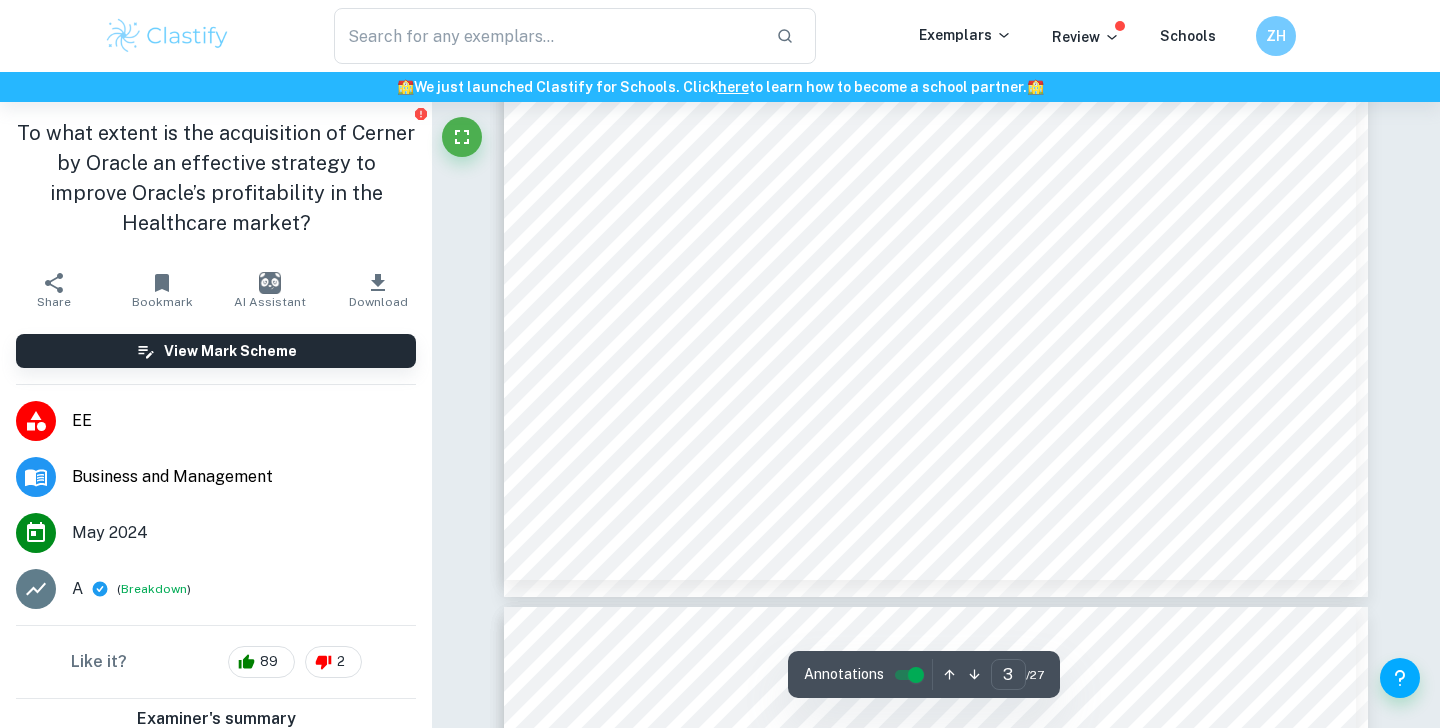 click on ", [DAY] [MONTH], [YEAR], https://redresscompliance.com/what-is-oracle-the-" at bounding box center [997, 124] 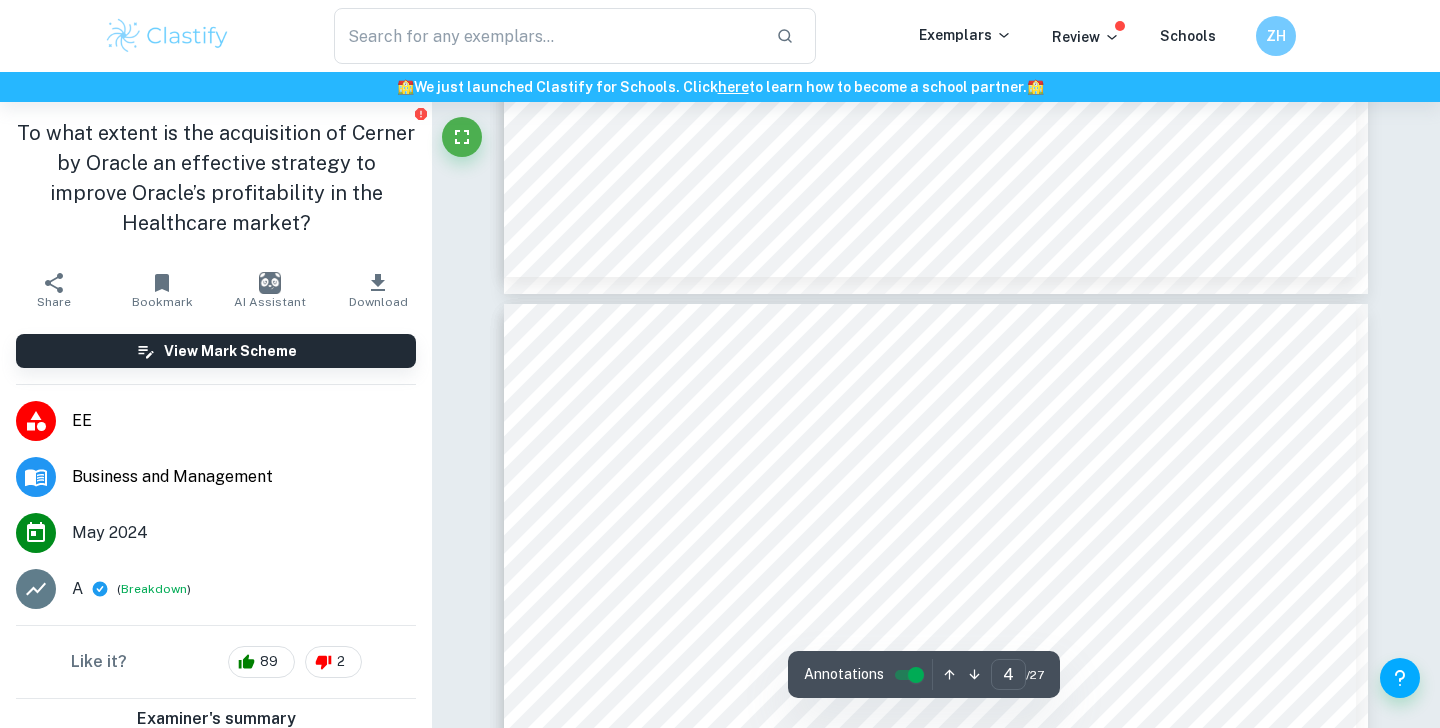scroll, scrollTop: 4345, scrollLeft: 0, axis: vertical 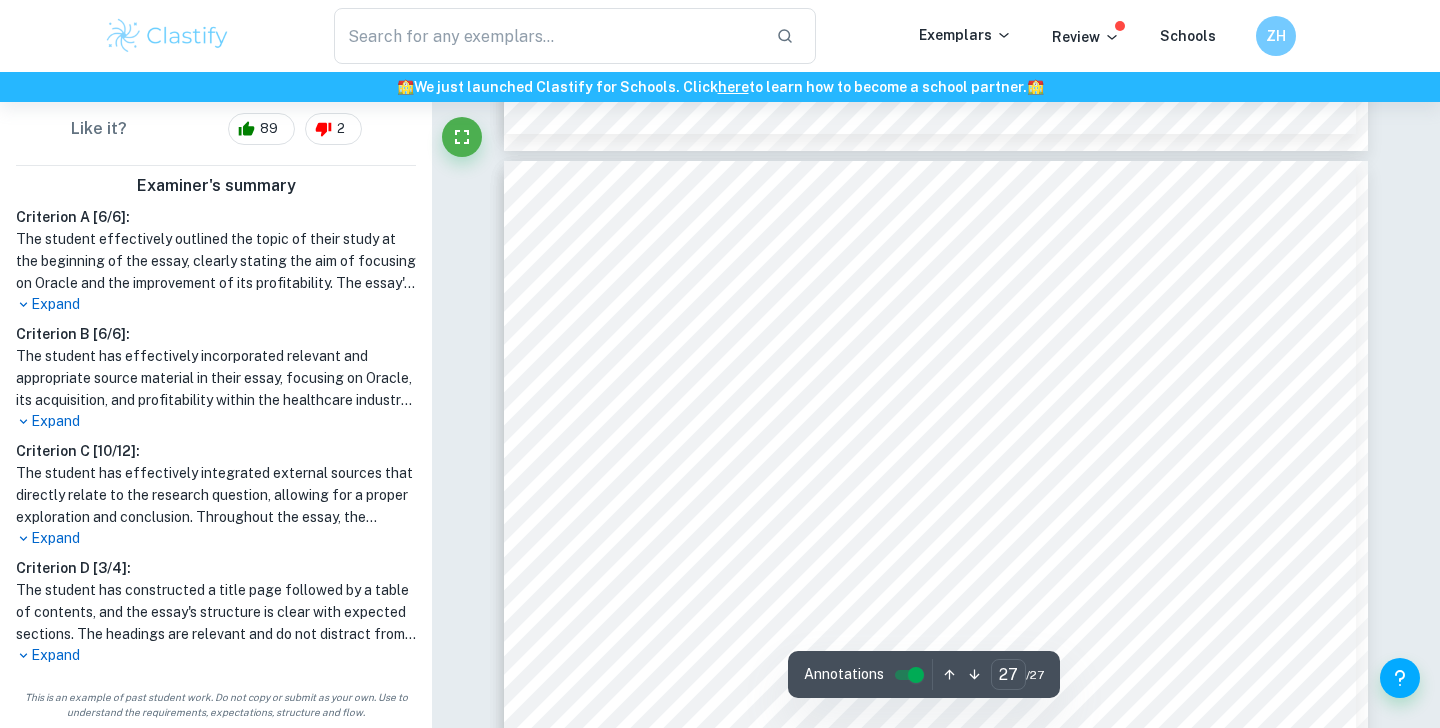 click on "insights/why-the-evolving-healthcare-services-and-technology-market-" at bounding box center (931, 516) 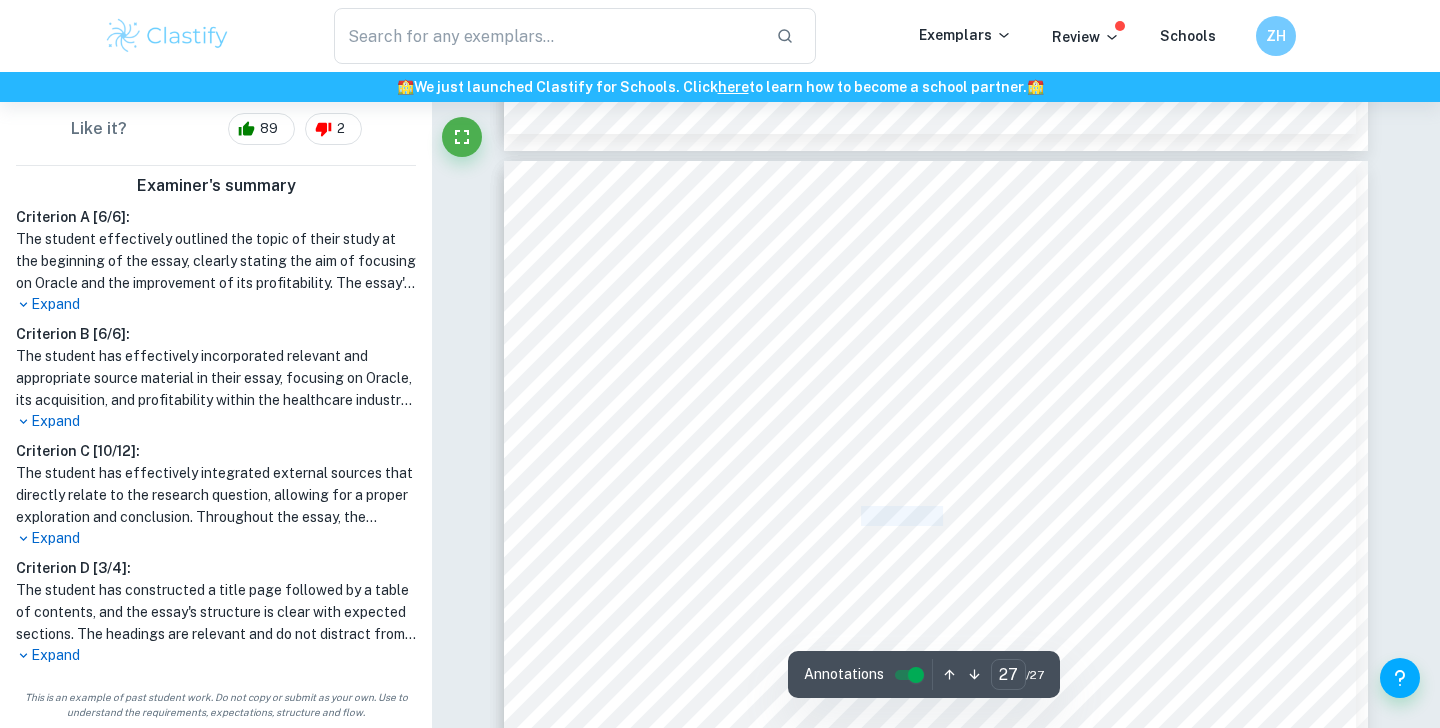 click on "insights/why-the-evolving-healthcare-services-and-technology-market-" at bounding box center (931, 516) 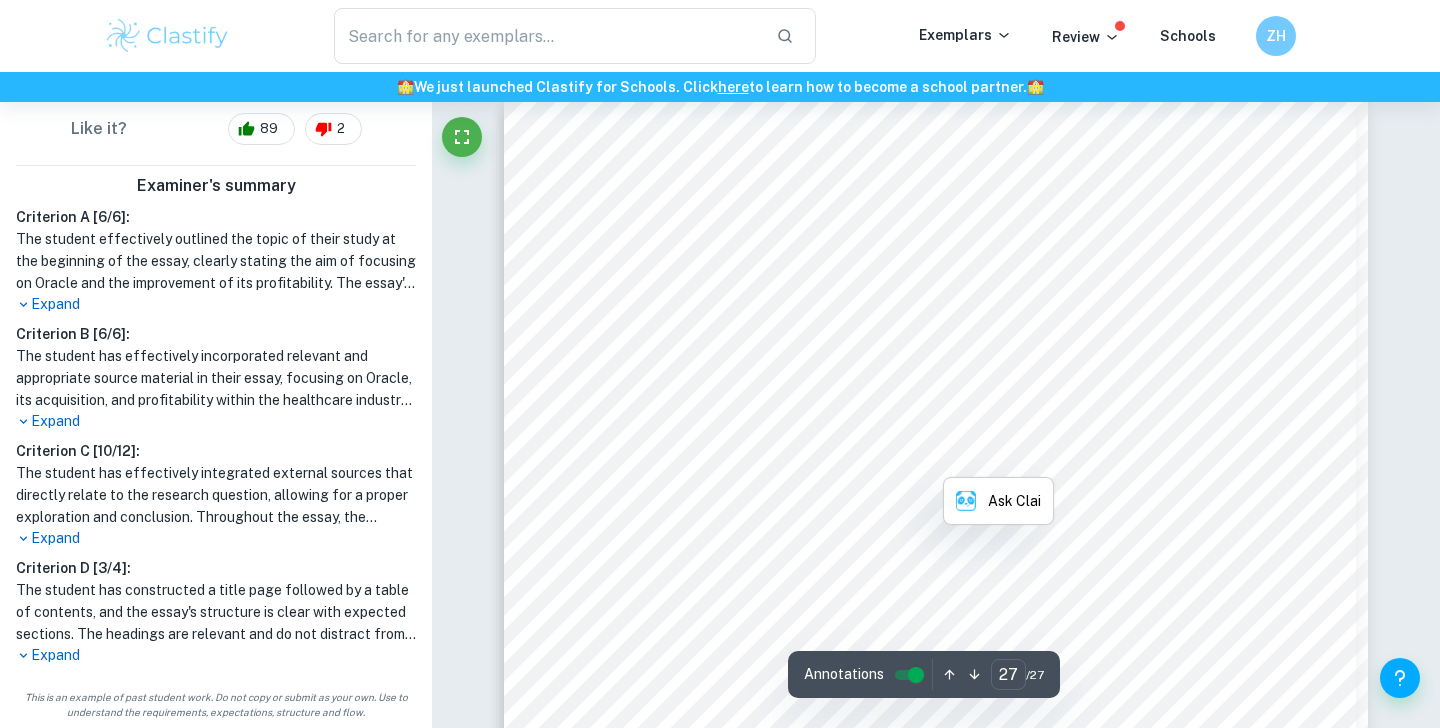 click on "Personal Code: [PERSONAL_CODE]   Session: [DATE] 27 44. <What Does Cerner Do And How It Helps Healthcare Industry? | Digital Health blog.=   Digital Health , 6 February 2023, https://digitalhealth.folio3.com/blog/what-does-cerner-do/. Accessed 29 January 2024. 45. <What Is Product Development Strategy?=   Indeed , 24 June 2022, https://www.indeed.com/career-advice/career-development/product- development-strategy. Accessed 6 February 2024. 46. <What is Product Launch: Guide.=   SendPulse , 5 July 2023, https://sendpulse.com/support/glossary/product-launch. Accessed 6 February 2024. 47. <Why the evolving healthcare services and technology market matters.= McKinsey , 3 May 2018, https://www.mckinsey.com/industries/healthcare/our- insights/why-the-evolving-healthcare-services-and-technology-market- matters. Accessed 7 February 2024." at bounding box center (936, 713) 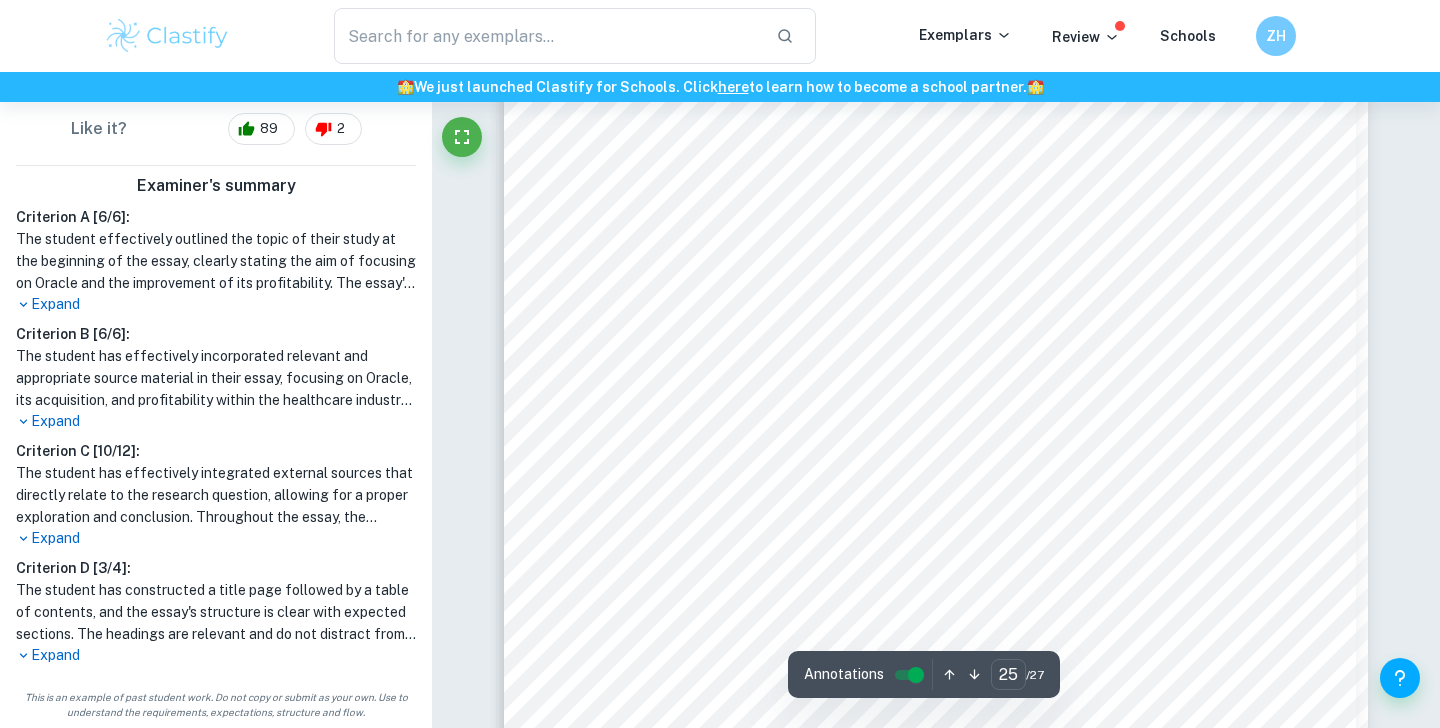 scroll, scrollTop: 29897, scrollLeft: 0, axis: vertical 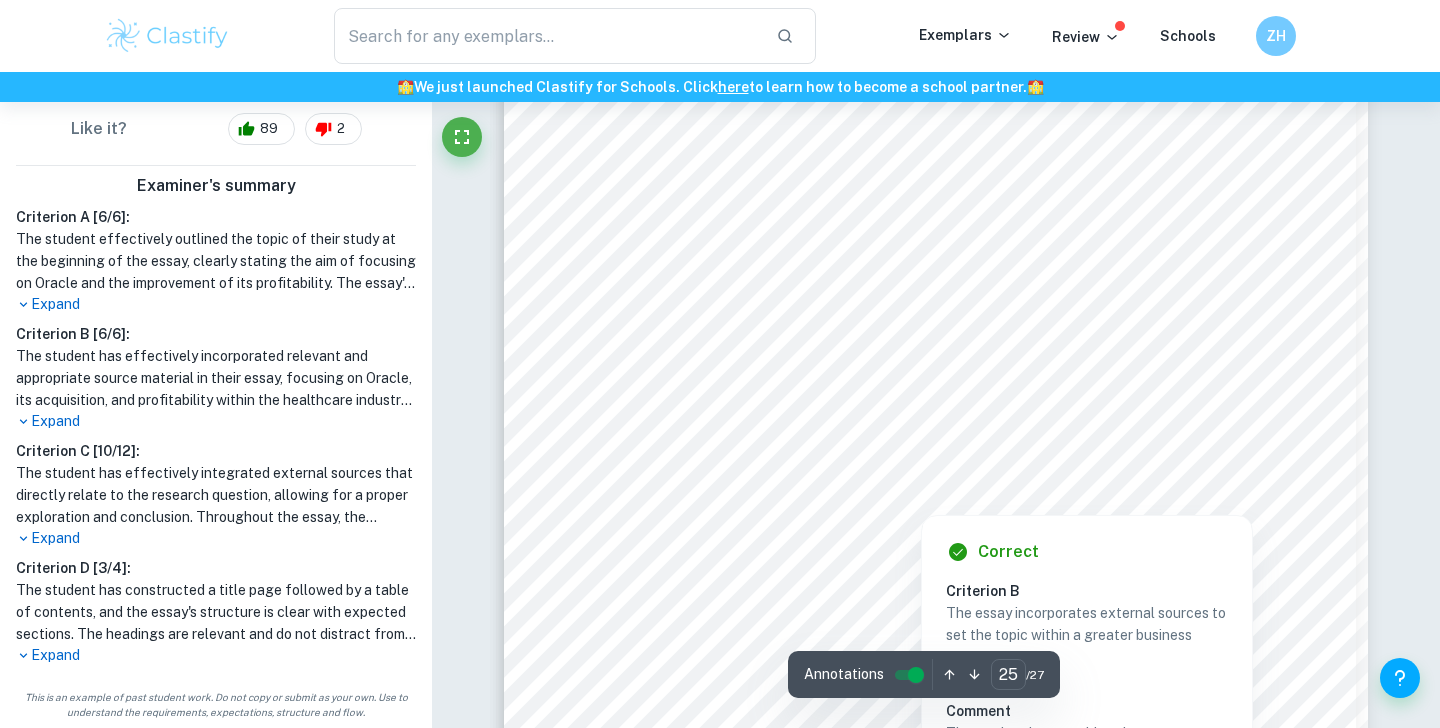 click at bounding box center [950, 464] 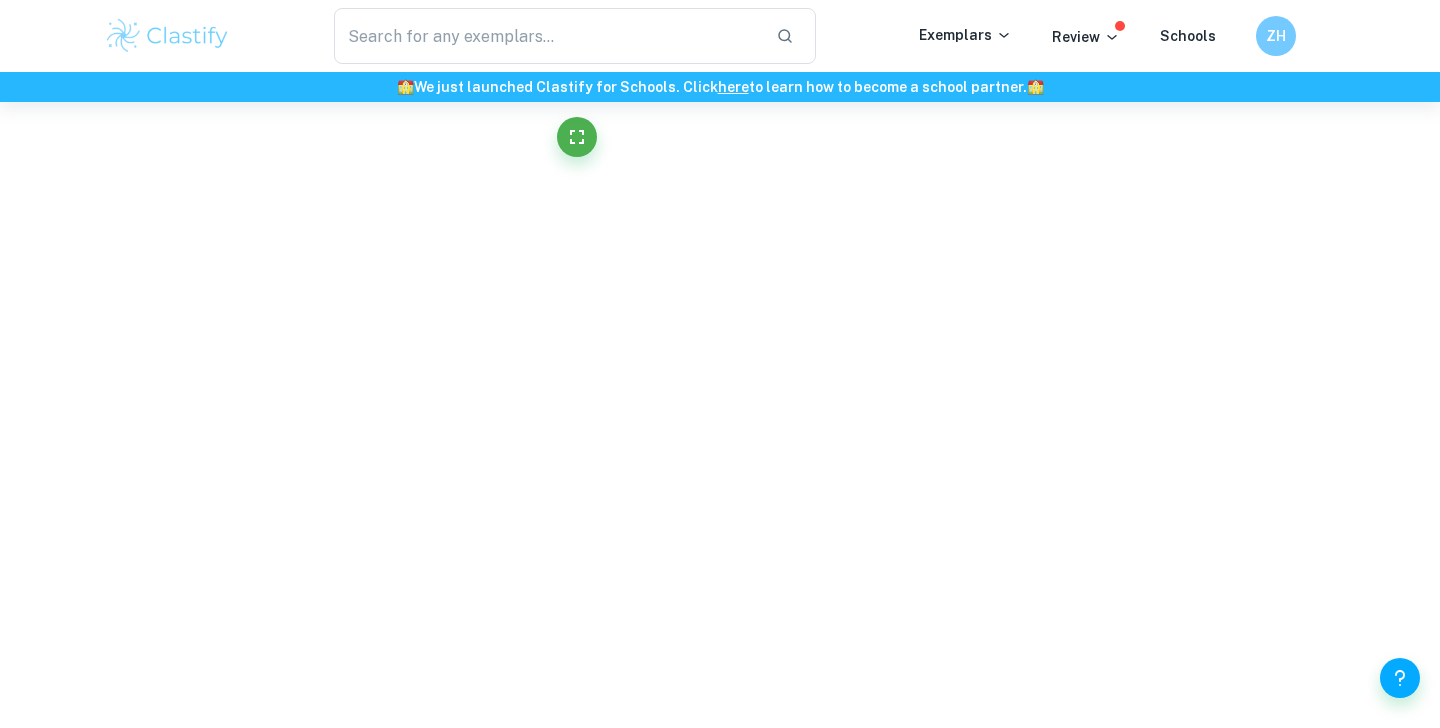 scroll, scrollTop: 29937, scrollLeft: 0, axis: vertical 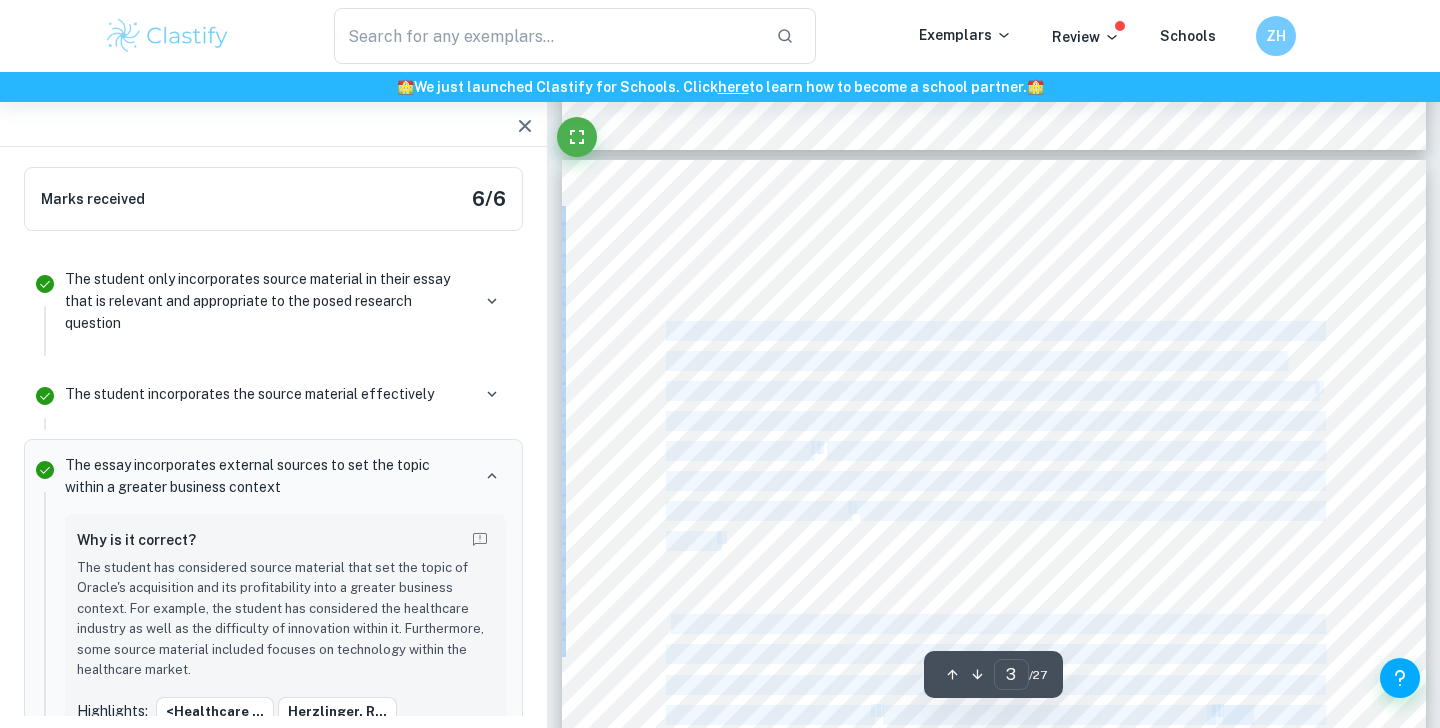 drag, startPoint x: 648, startPoint y: 328, endPoint x: 669, endPoint y: 331, distance: 21.213203 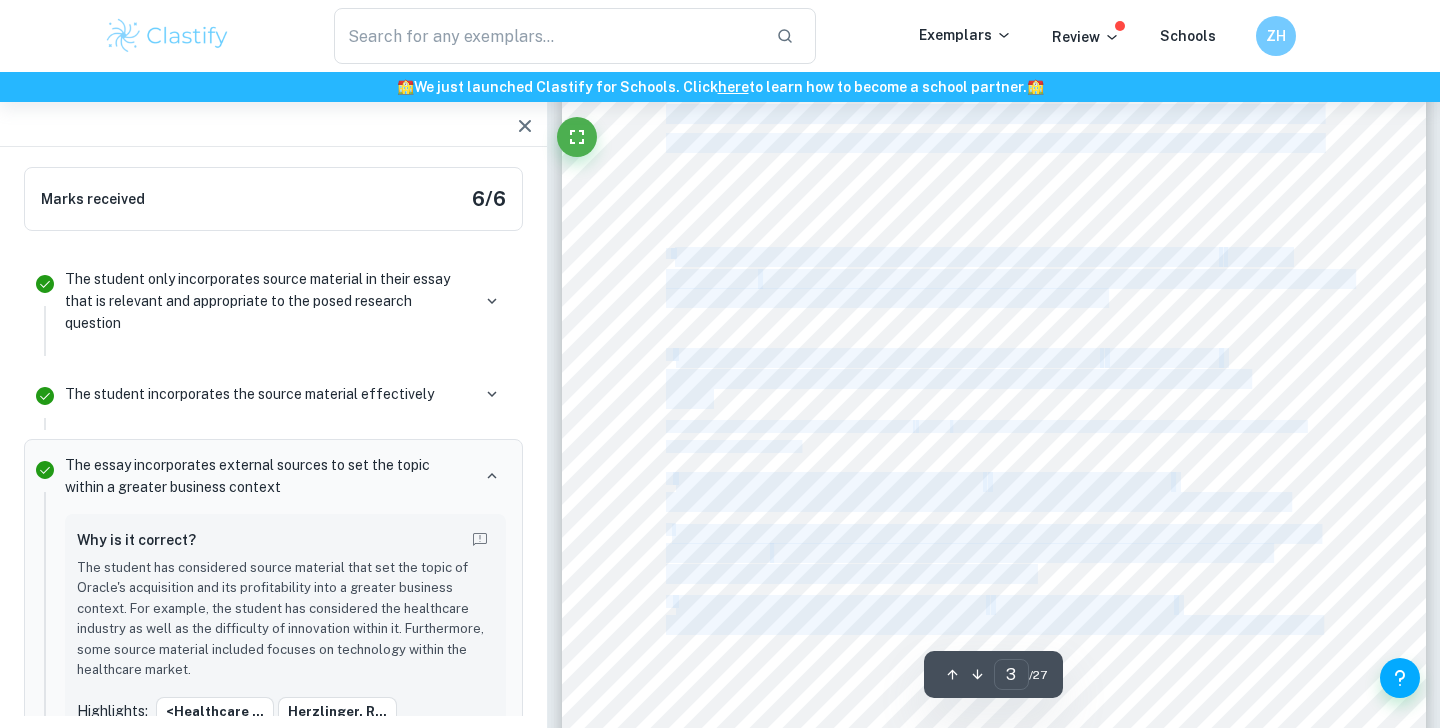 copy on "Oracle Corporation is a multinational computer technology company headquartered in [CITY], [STATE], [COUNTRY]. Its areas of expertise are enterprise software products, cloud-engineered systems, and database software and technology development. 1 Oracle9s customer base includes renowned companies such as Netflix, LinkedIn, eBay, and Airbnb. 2   Being the only cloud supplier to offer integrated SaaS apps spanning finance, HR, supply chain, sales, marketing, and service gives Oracle a competitive advantage. 3   As of [MONTH] [YEAR], Oracle has a market cap of $301.47 Billion. 4 Health organizations of various sizes and specialties utilize the Cerner system, a cloud-based electronic health records (EHR) software solution. In order to give patients the best healthcare possible, they employ the Cerner technology to expedite administrative procedures. 5   Cerner has a market cap of $27.91 Billion . 6   Though both work in the IT industry, Cerner specializes in healthcare IT, and Oracle is a broader technology com..." 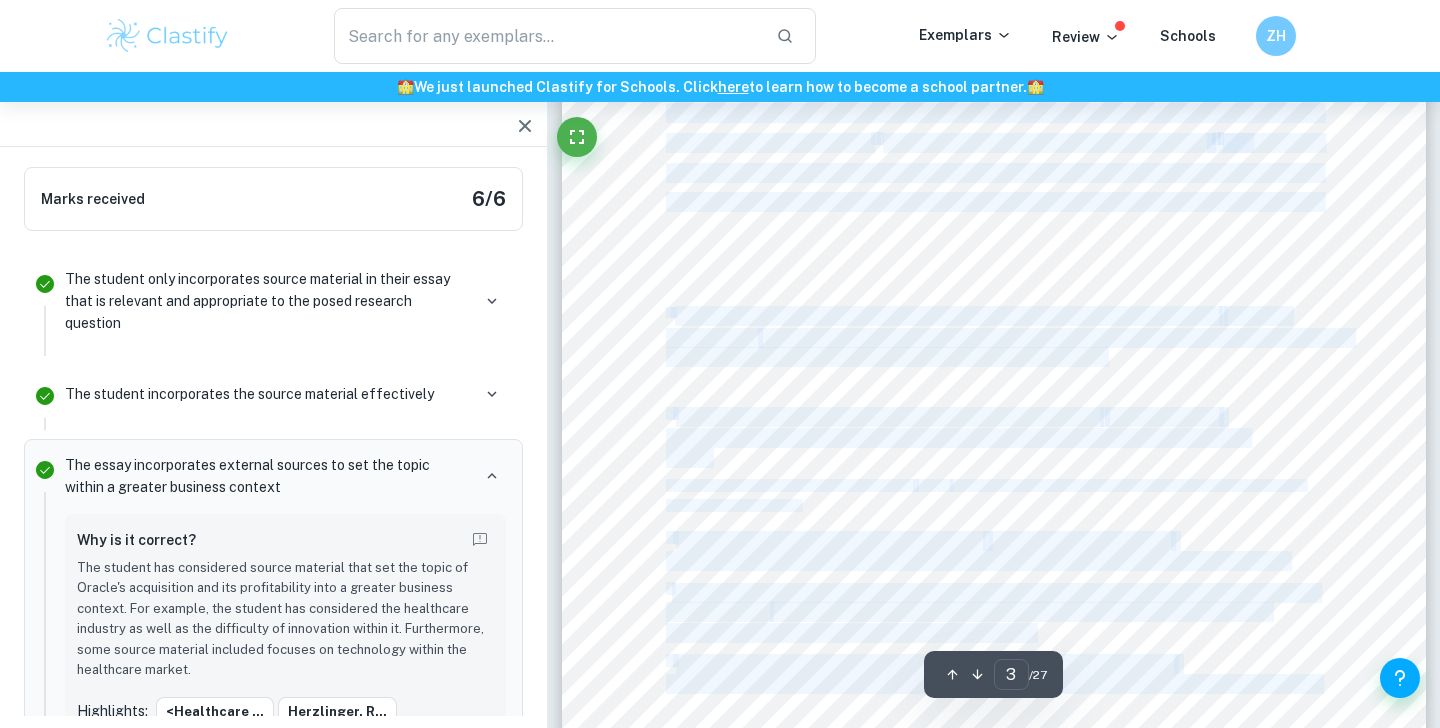 scroll, scrollTop: 2984, scrollLeft: 0, axis: vertical 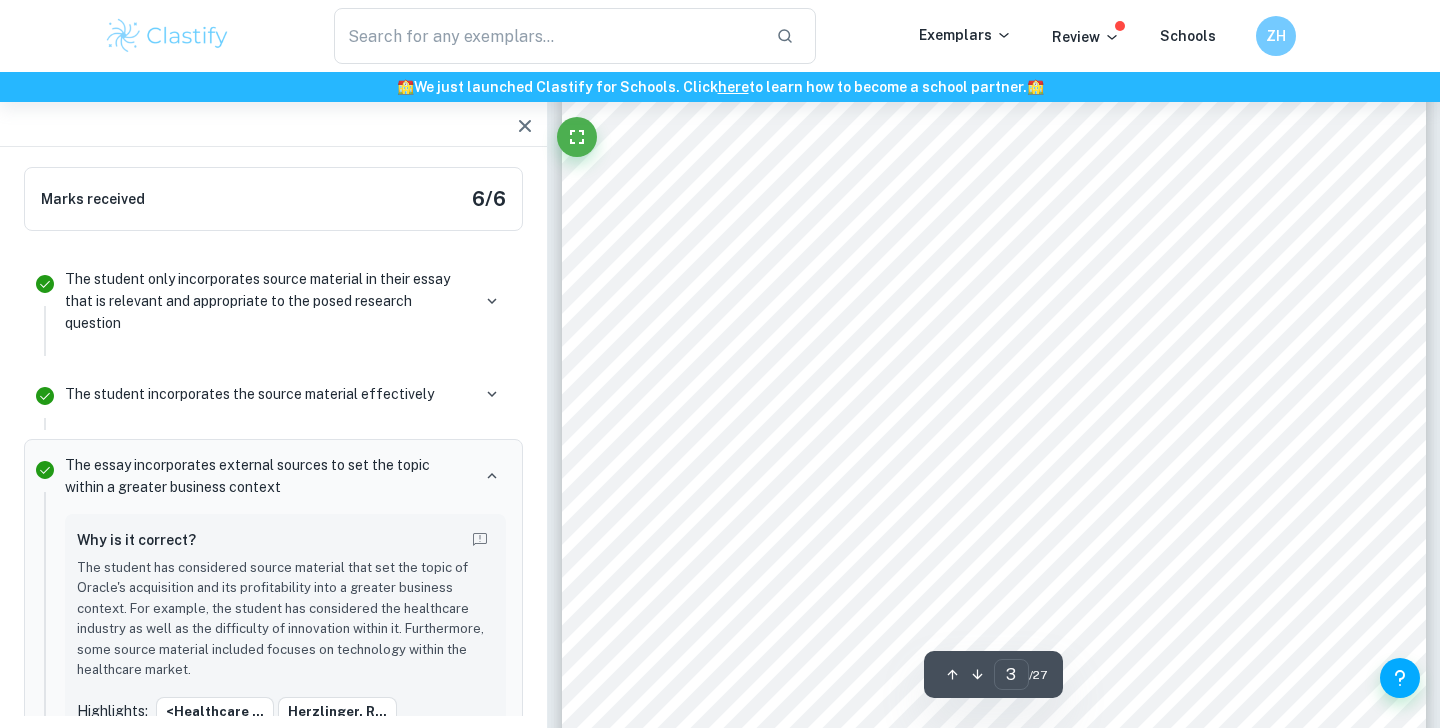 click on "Ellison, Larry, et al. <What is Oracle? The software Juggernaut history.=" at bounding box center [947, 330] 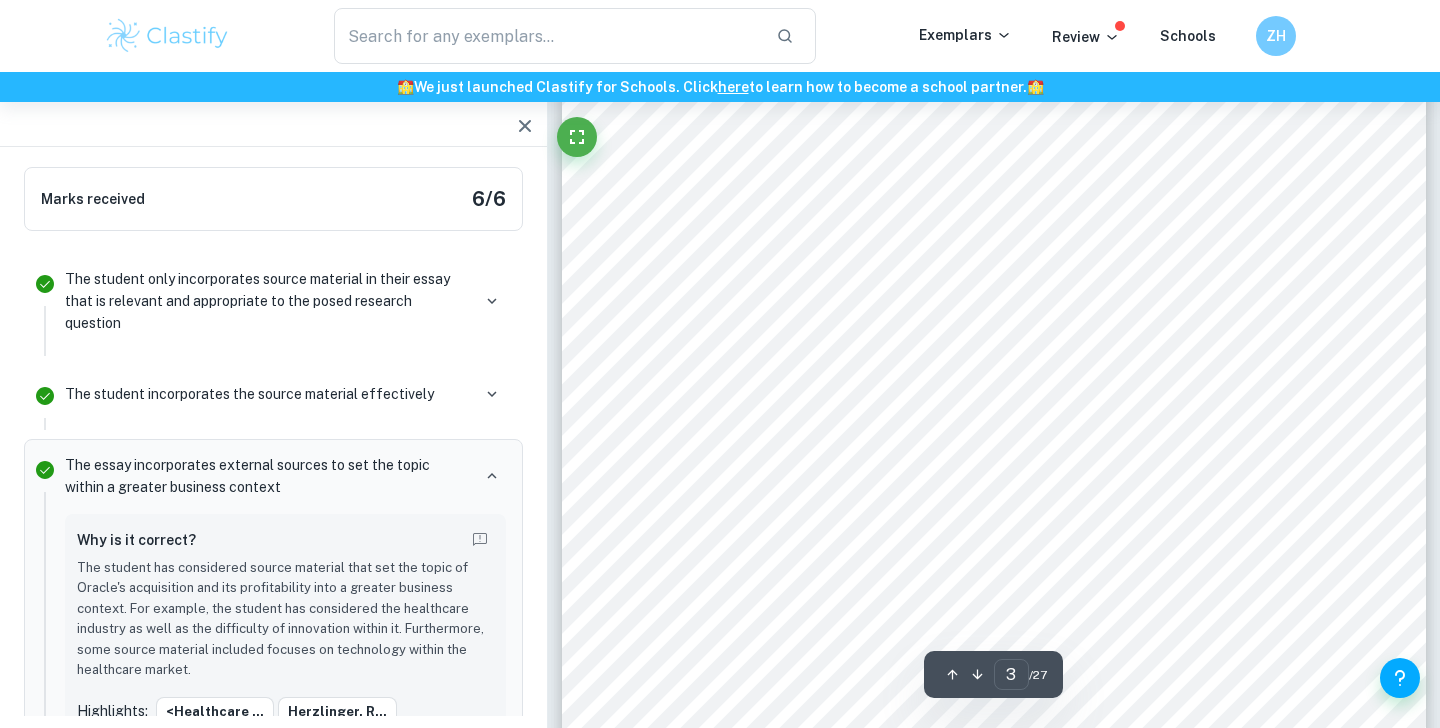 scroll, scrollTop: 2459, scrollLeft: 0, axis: vertical 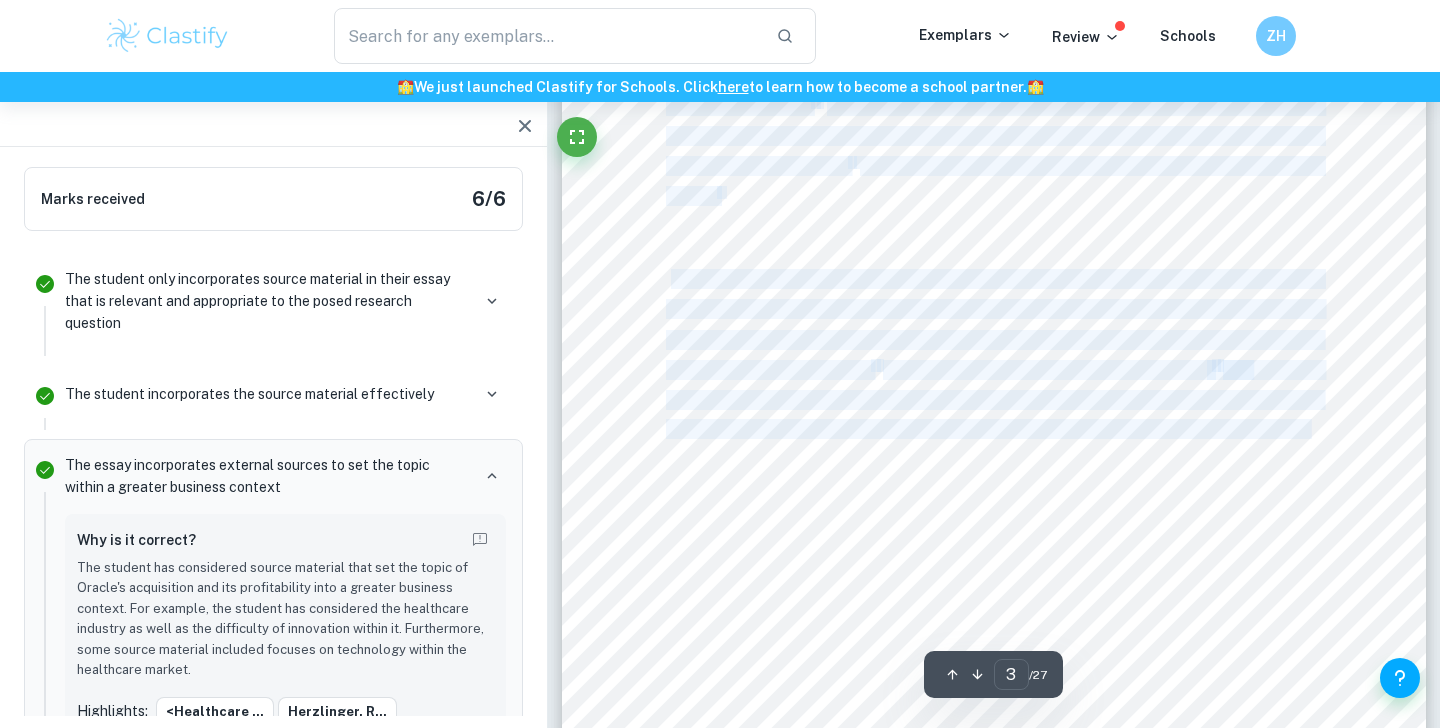 drag, startPoint x: 670, startPoint y: 291, endPoint x: 1308, endPoint y: 426, distance: 652.1265 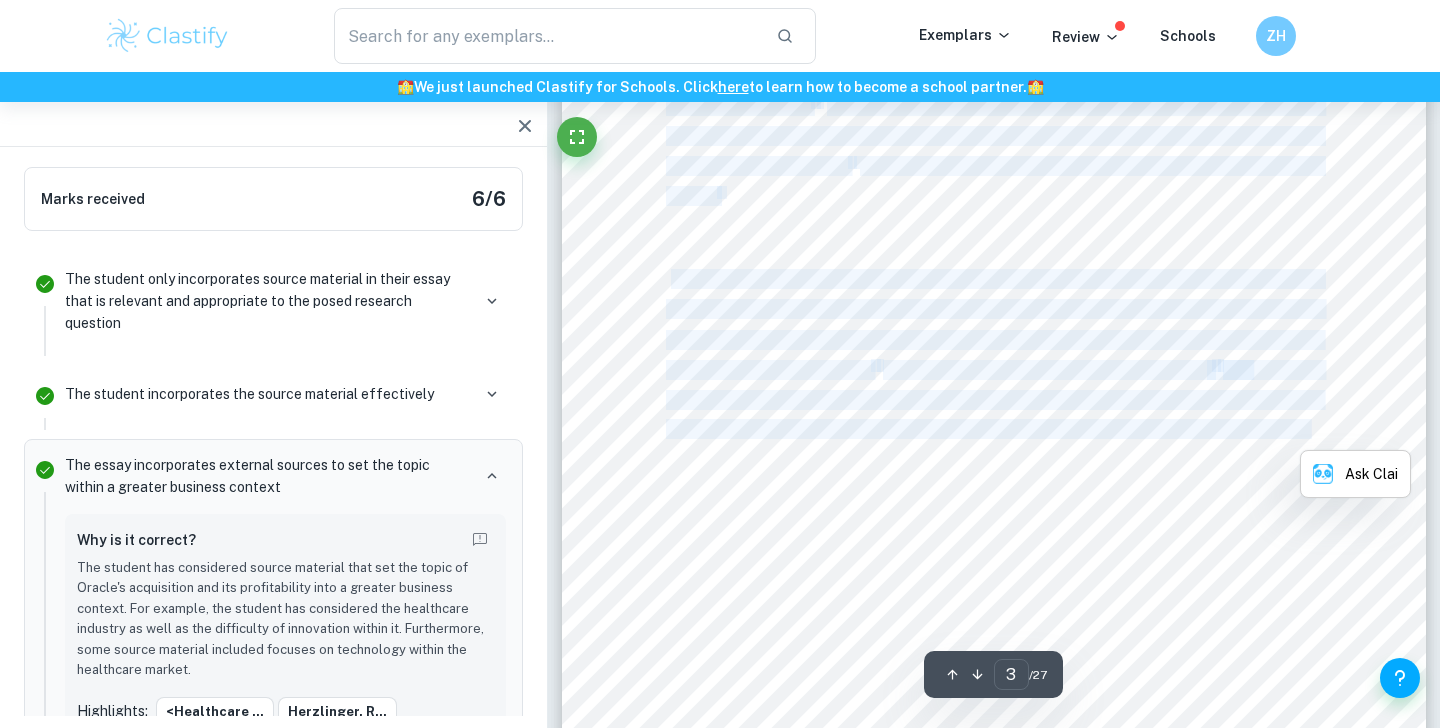 copy on "Oracle Corporation is a multinational computer technology company headquartered in [CITY], [STATE], [COUNTRY]. Its areas of expertise are enterprise software products, cloud-engineered systems, and database software and technology development. 1 Oracle9s customer base includes renowned companies such as Netflix, LinkedIn, eBay, and Airbnb. 2   Being the only cloud supplier to offer integrated SaaS apps spanning finance, HR, supply chain, sales, marketing, and service gives Oracle a competitive advantage. 3   As of [MONTH] [YEAR], Oracle has a market cap of $301.47 Billion. 4 Health organizations of various sizes and specialties utilize the Cerner system, a cloud-based electronic health records (EHR) software solution. In order to give patients the best healthcare possible, they employ the Cerner technology to expedite administrative procedures. 5   Cerner has a market cap of $27.91 Billion . 6   Though both work in the IT industry, Cerner specializes in healthcare IT, and Oracle is a broader technology com..." 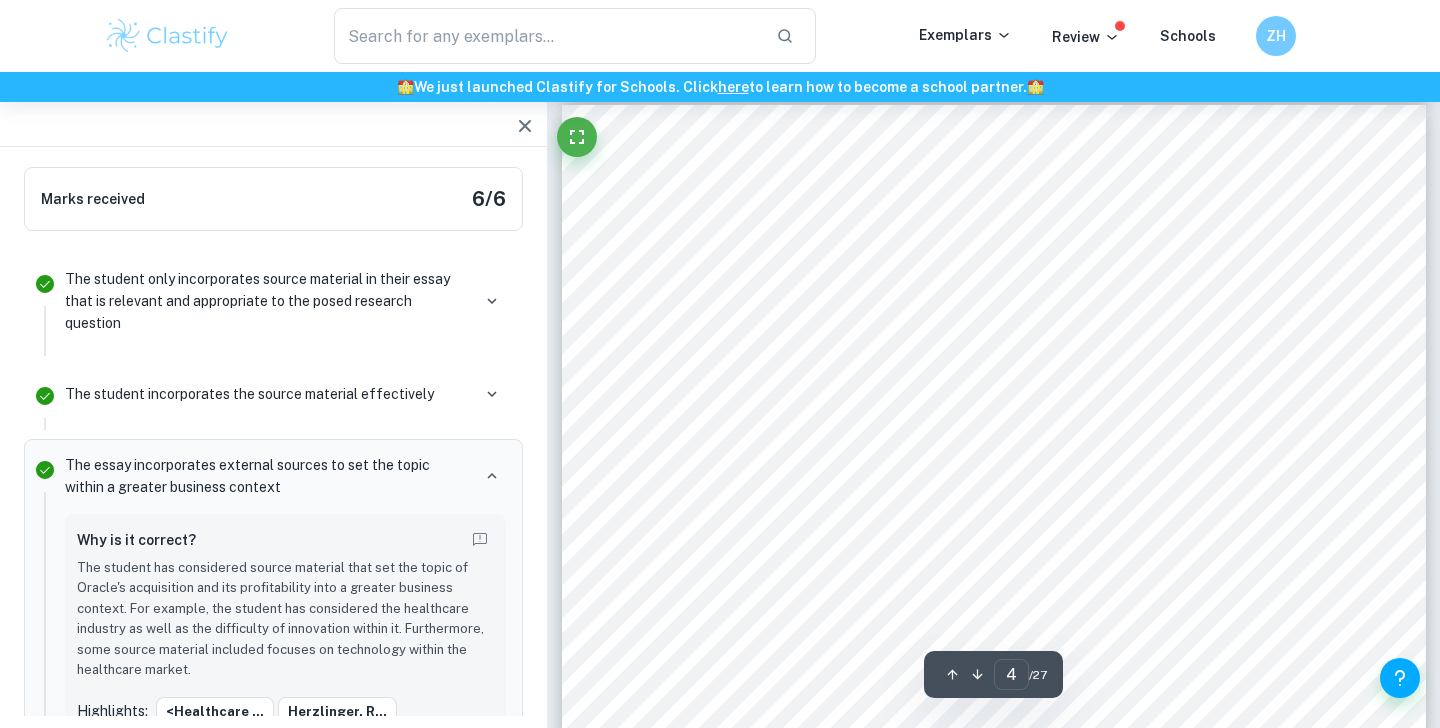 scroll, scrollTop: 3755, scrollLeft: 0, axis: vertical 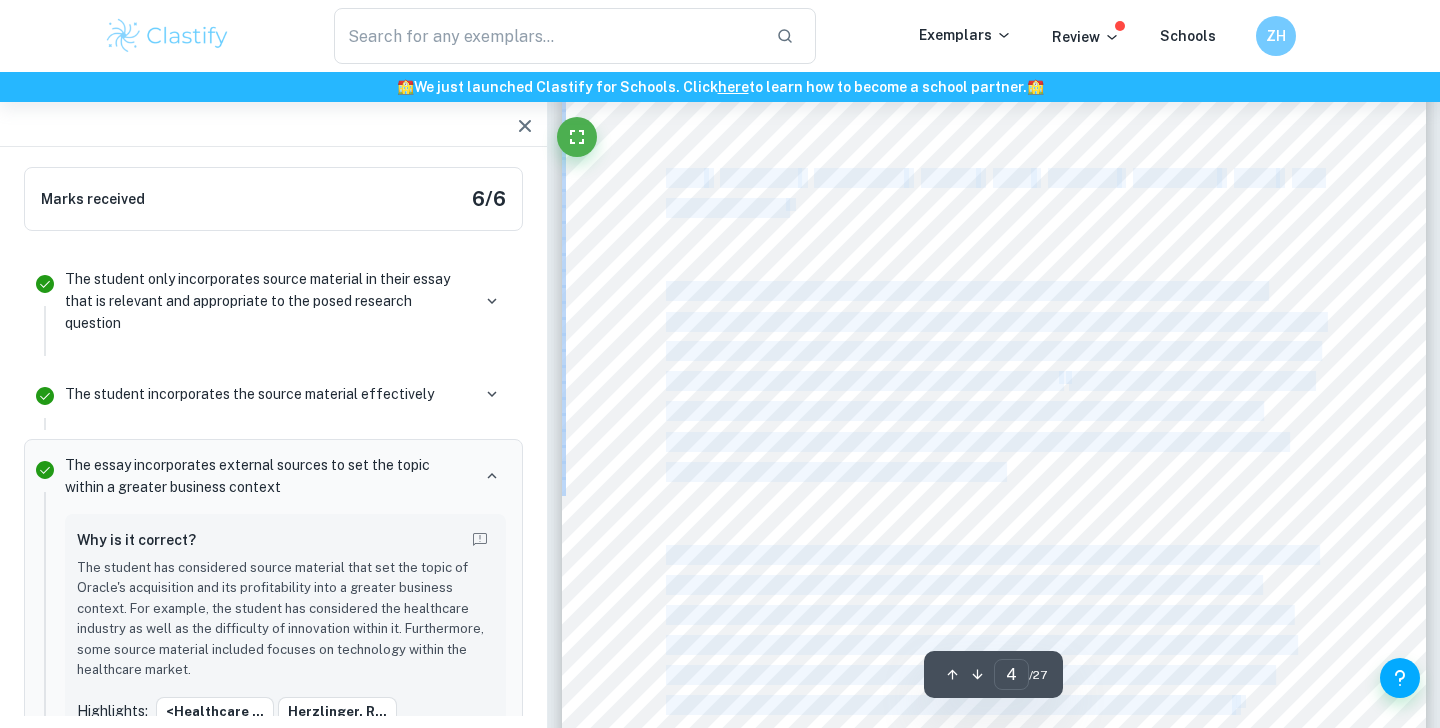 click on "Personal Code: [PERSONAL_CODE]   Session: [DATE] 4 most   significant   competitors   include   Epic,   NextGen   Healthcare   EHR,   and eClinicalWorks. 7 Oracle purchased Cerner on [DATE], and Cerner submitted 69.2% of its shares to the buyer. In the all-cash deal, Cerner's share value is 95 dollars. This agreement, which was announced in [MONTH], is the largest acquisition Oracle has ever done and is among the top takeovers of 2022. 8   Through the acquisition, Oracle would be able to increase its market share in the healthcare sector, foster the development of its cloud business in the hospital and health system sectors, and increase its overall profitability in the sector. By working together, Oracle and Cerner intend to raise Cerner's quality and increase the company's competitiveness. According to Safra Catz, CEO of Oracle, this acquisition will considerably boost Oracle's non-GAAP earnings in the 2023 fiscal year. With $3.8 trillion in sales in the US alone last year, the healthcare industry is . 9 7" at bounding box center [994, 674] 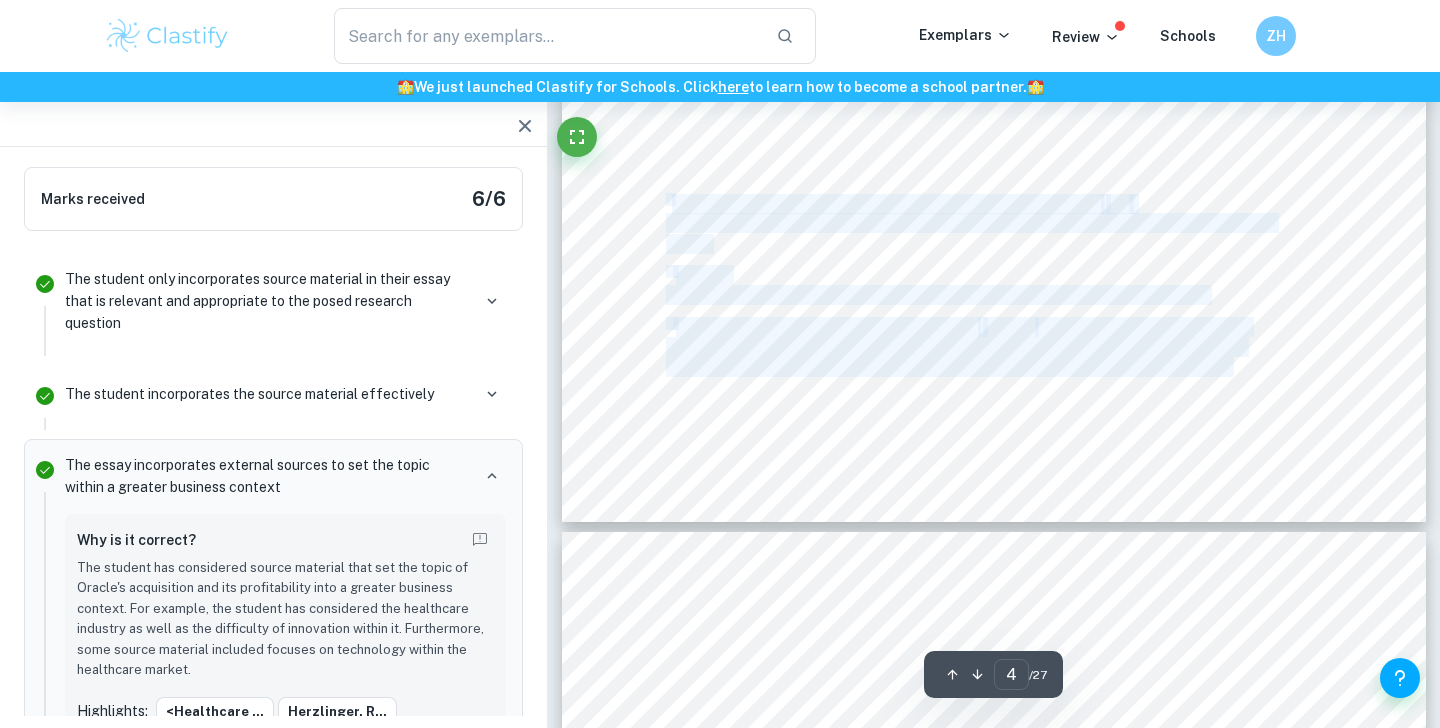 type on "5" 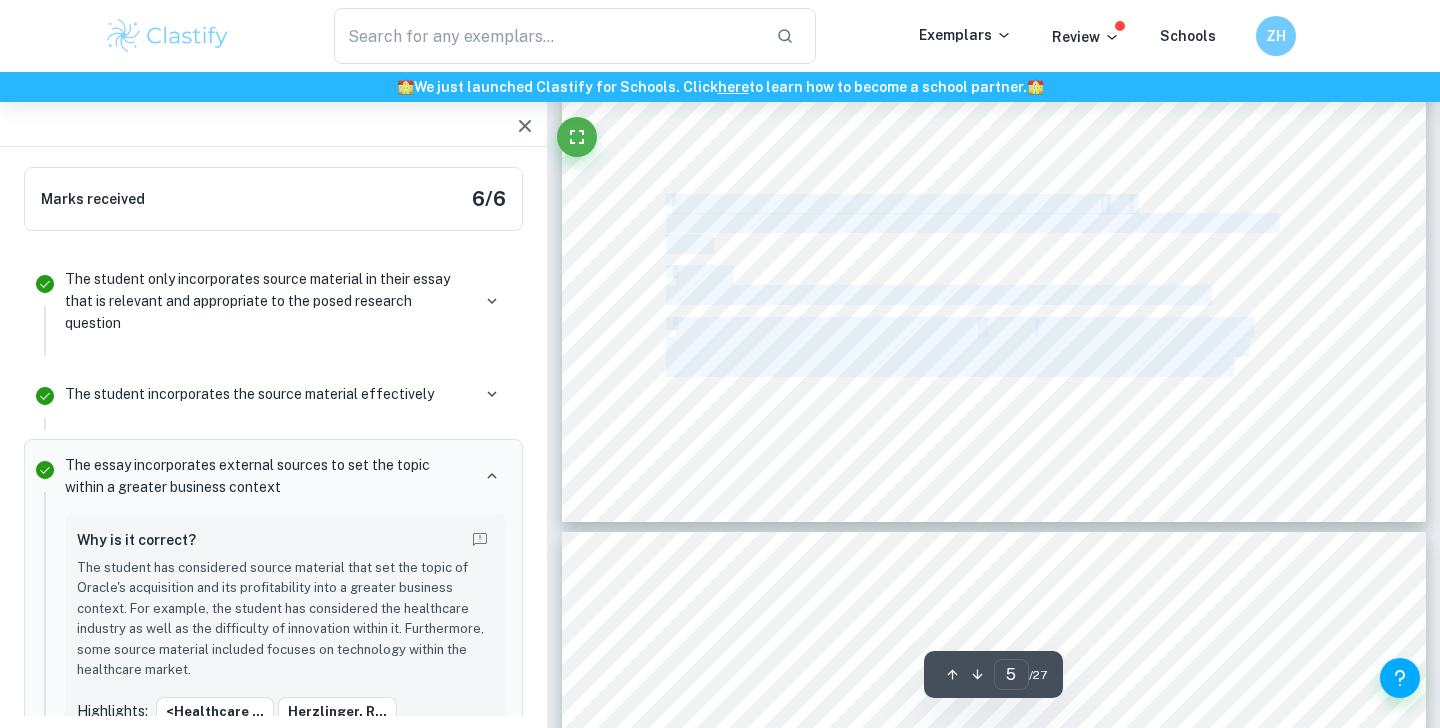 scroll, scrollTop: 4786, scrollLeft: 0, axis: vertical 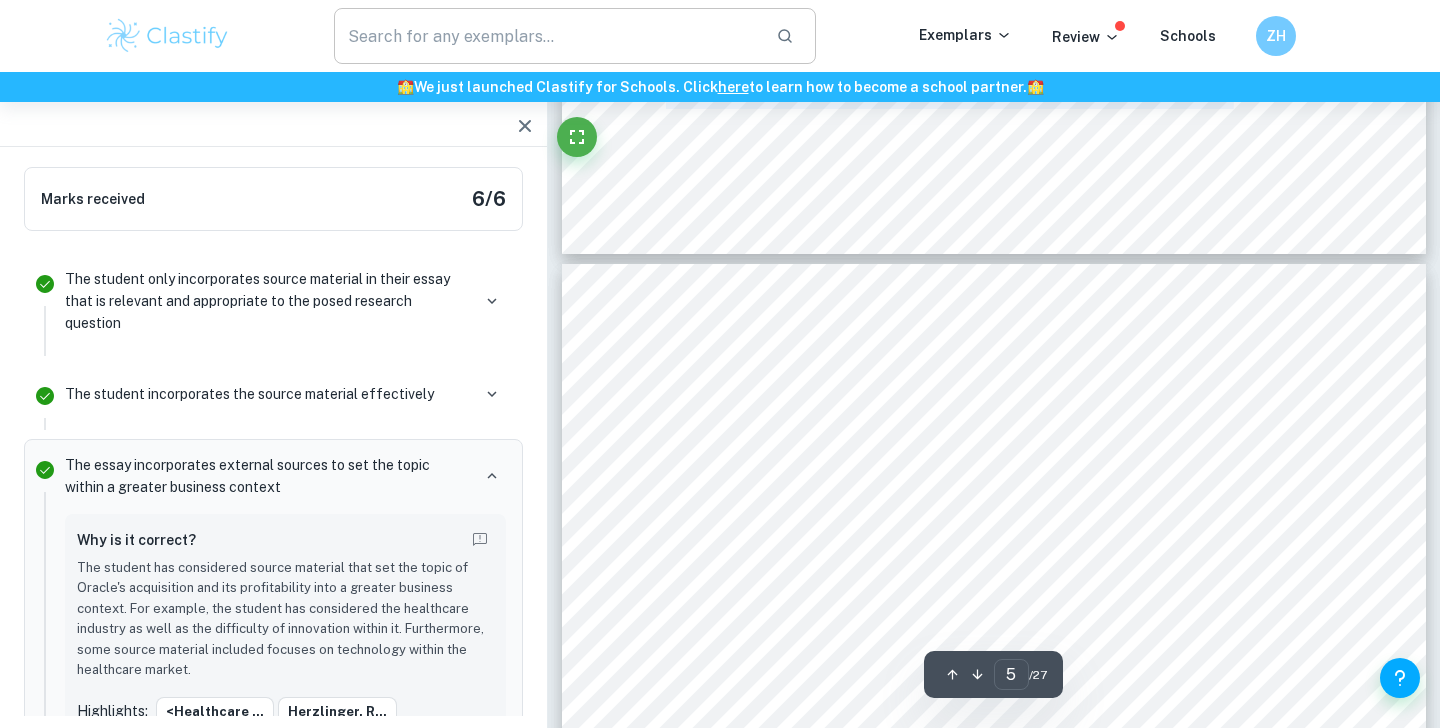 copy on "most   significant   competitors   include   Epic,   NextGen   Healthcare   EHR,   and eClinicalWorks. 7 Oracle purchased Cerner on [MONTH] [DATE], [YEAR], and Cerner submitted [NUMBER]% of its shares to the buyer. In the all-cash deal, Cerner's share value is [NUMBER] dollars. This agreement, which was announced in [MONTH], is the largest acquisition Oracle has ever done and is among the top takeovers of [YEAR]. 8   Through the acquisition, Oracle would be able to increase its market share in the healthcare sector, foster the development of its cloud business in the hospital and health system sectors, and increase its overall profitability in the sector. By working together, Oracle and Cerner intend to raise Cerner's quality and increase the company's competitiveness. According to Safra Catz, CEO of Oracle, this acquisition will considerably boost Oracle's non-GAAP earnings in the [YEAR] fiscal year. With $[NUMBER] trillion in sales in the US alone last year, the healthcare industry is the biggest and most significant vertical marke..." 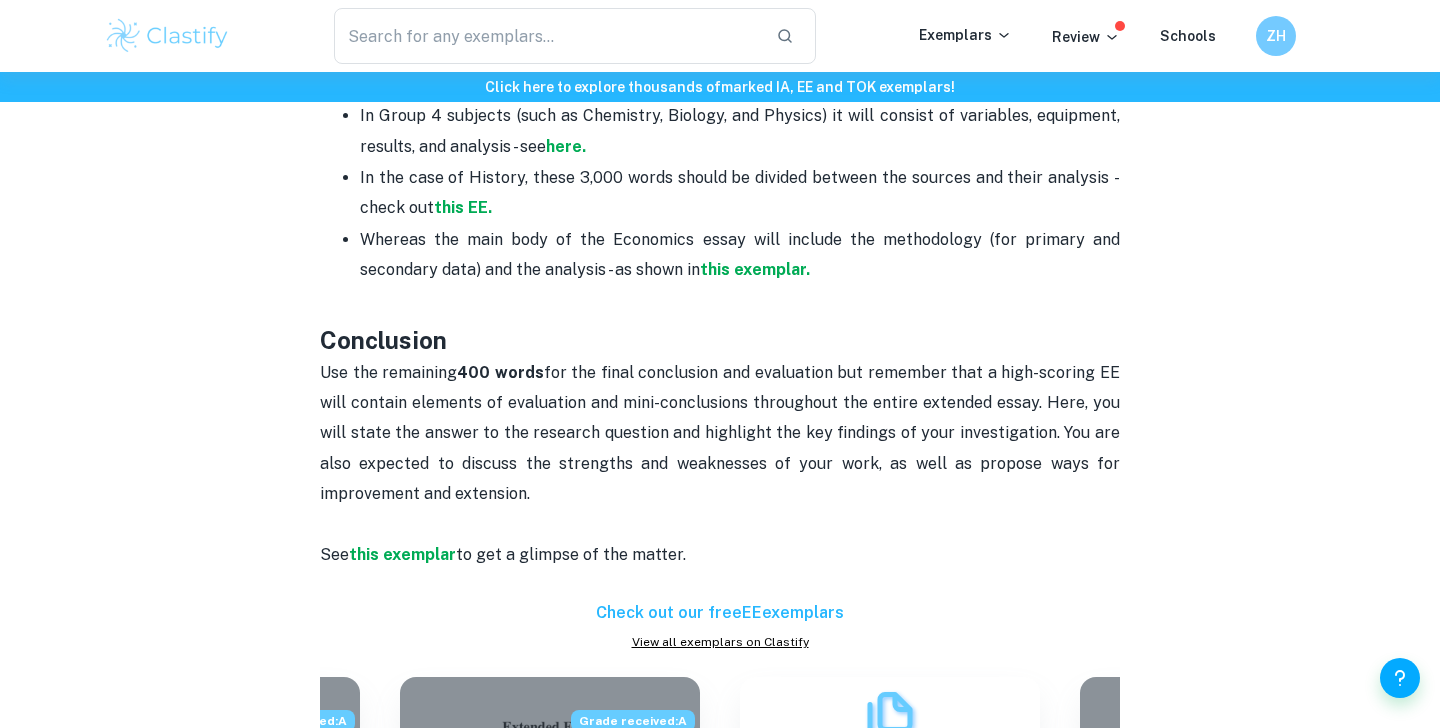 scroll, scrollTop: 1064, scrollLeft: 0, axis: vertical 